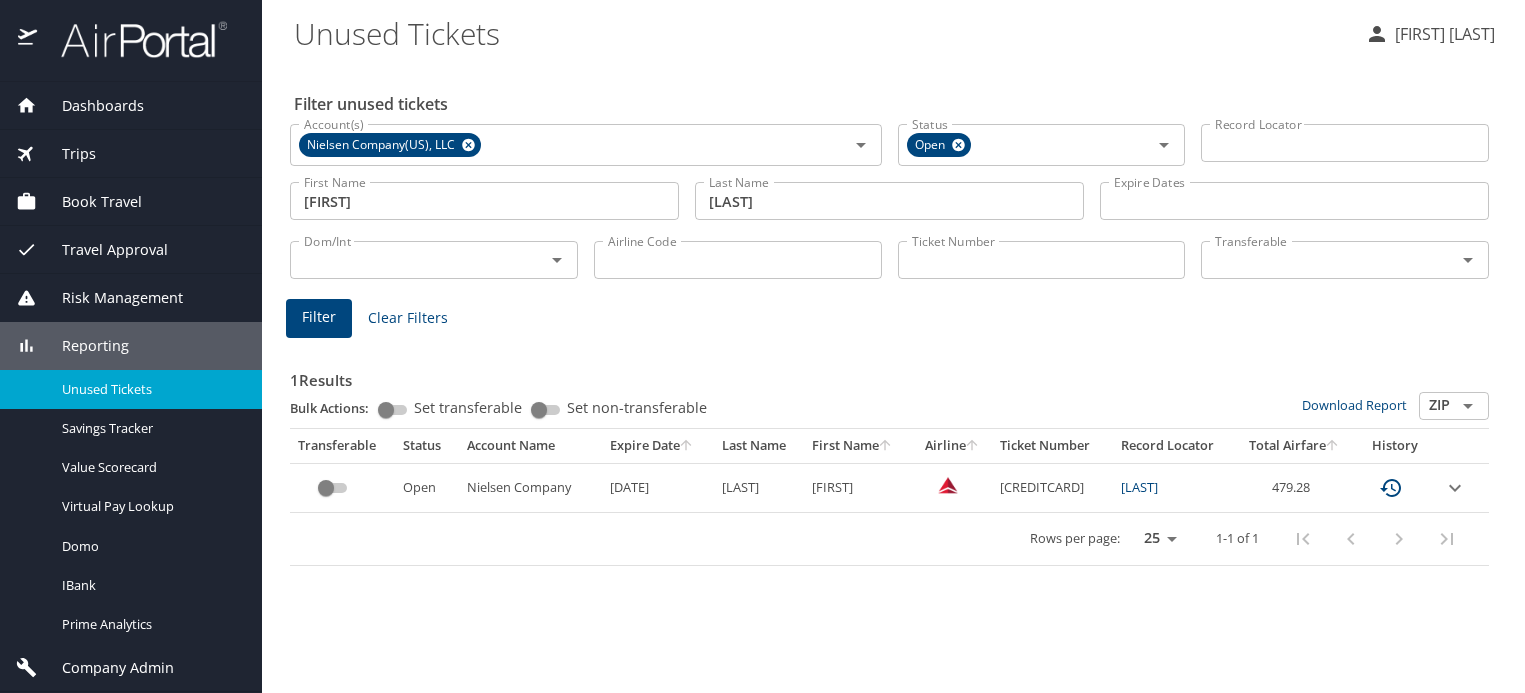 scroll, scrollTop: 0, scrollLeft: 0, axis: both 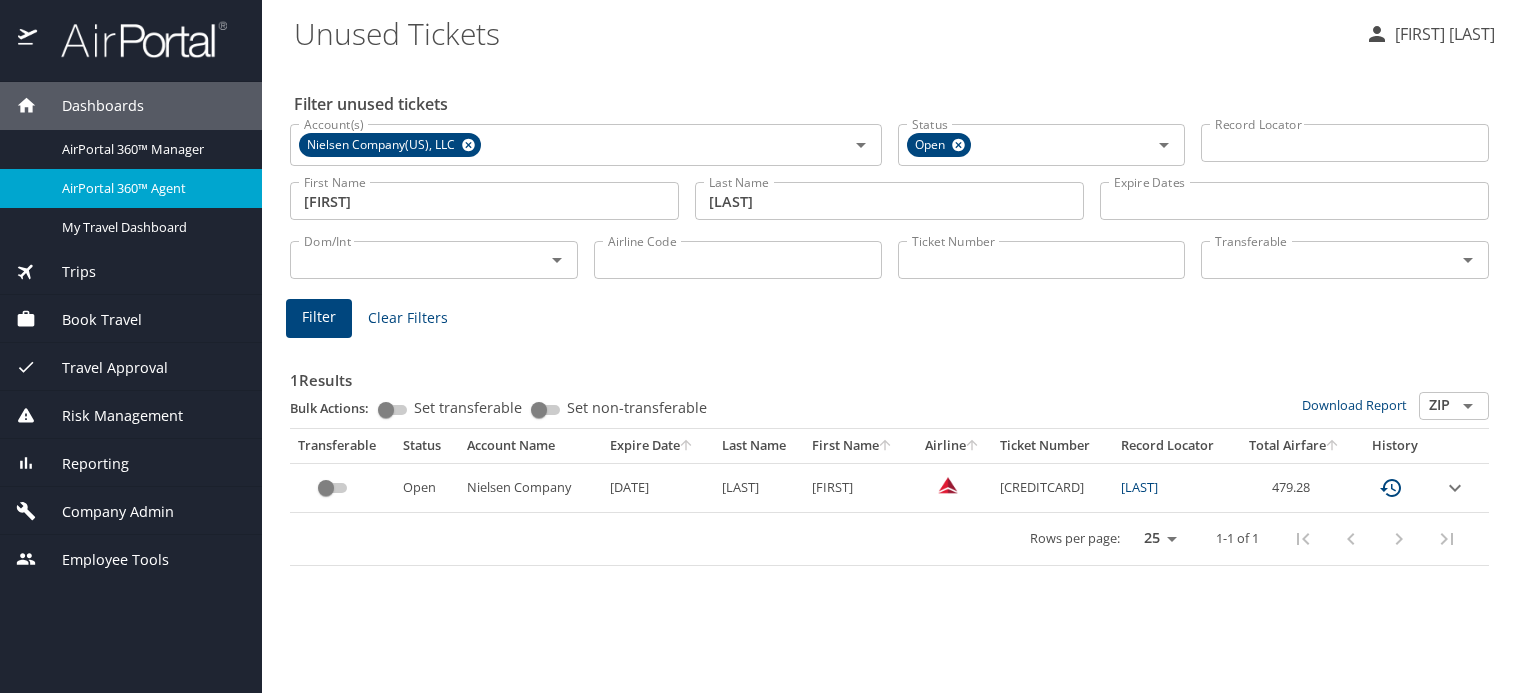 click on "AirPortal 360™ Agent" at bounding box center [131, 188] 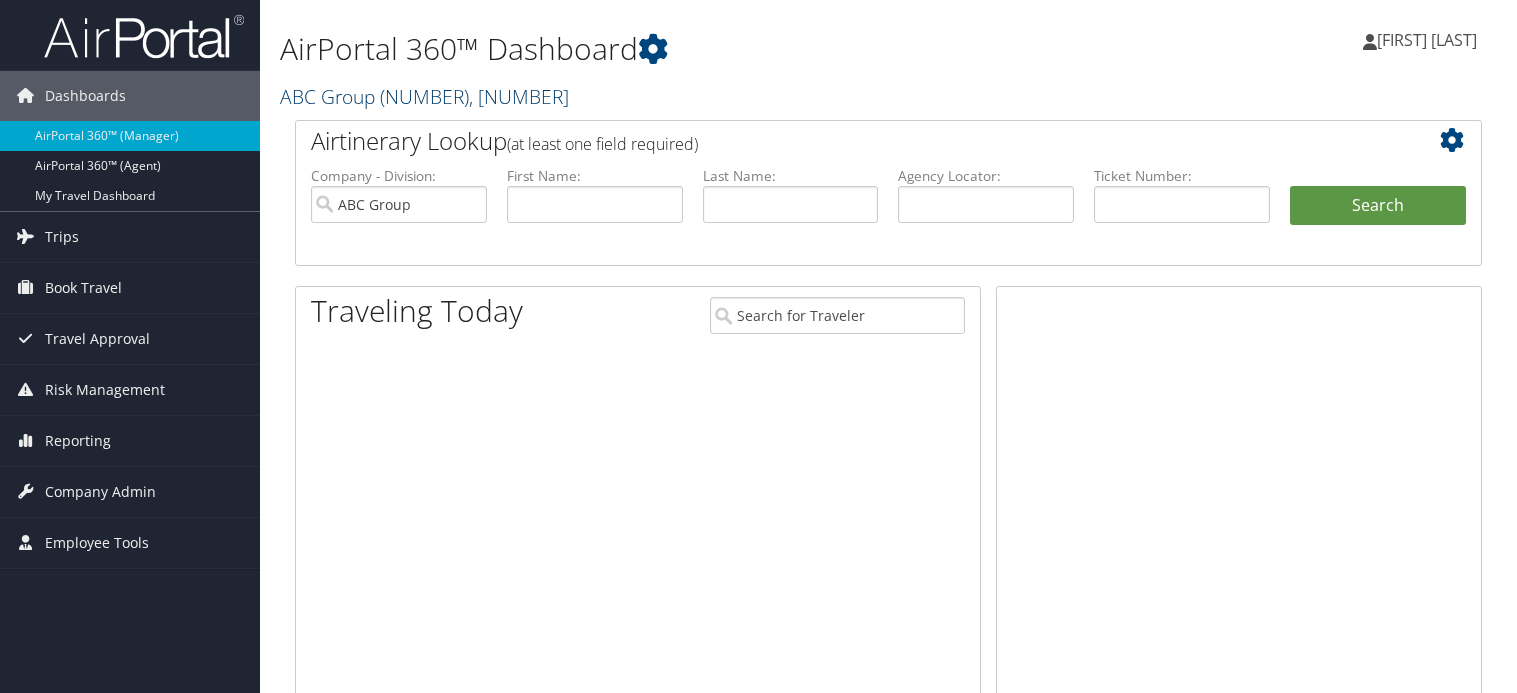 scroll, scrollTop: 0, scrollLeft: 0, axis: both 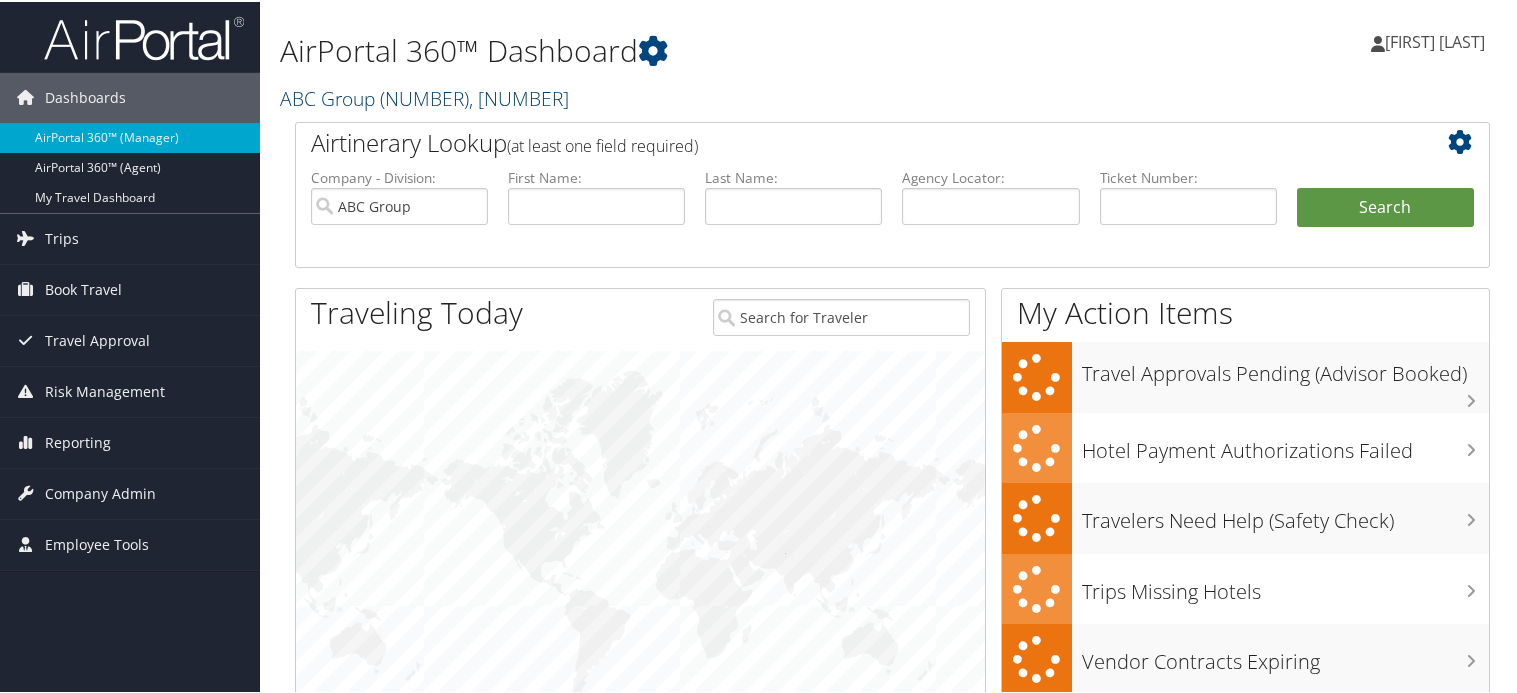 click on "ABC Group   ( 1012 )  , [ 10051 ]" at bounding box center (424, 96) 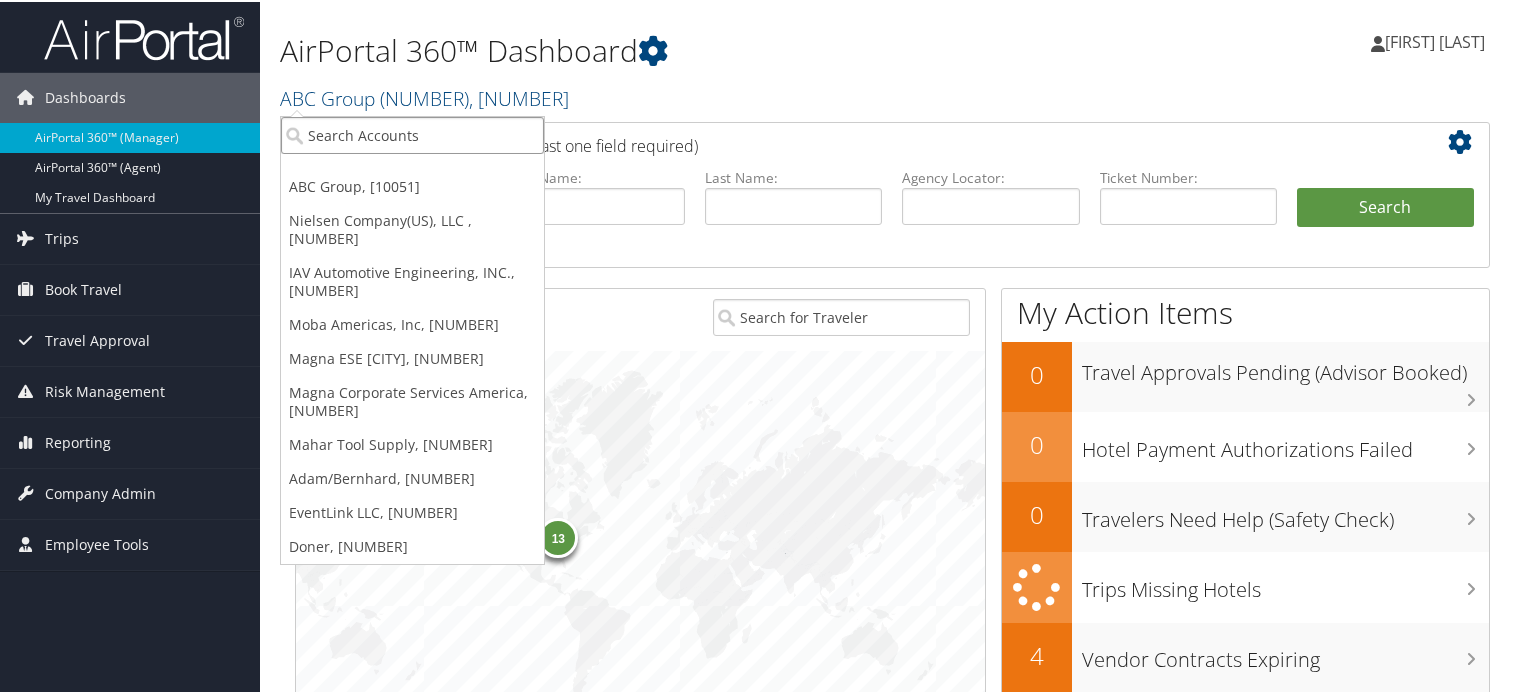 click at bounding box center (412, 133) 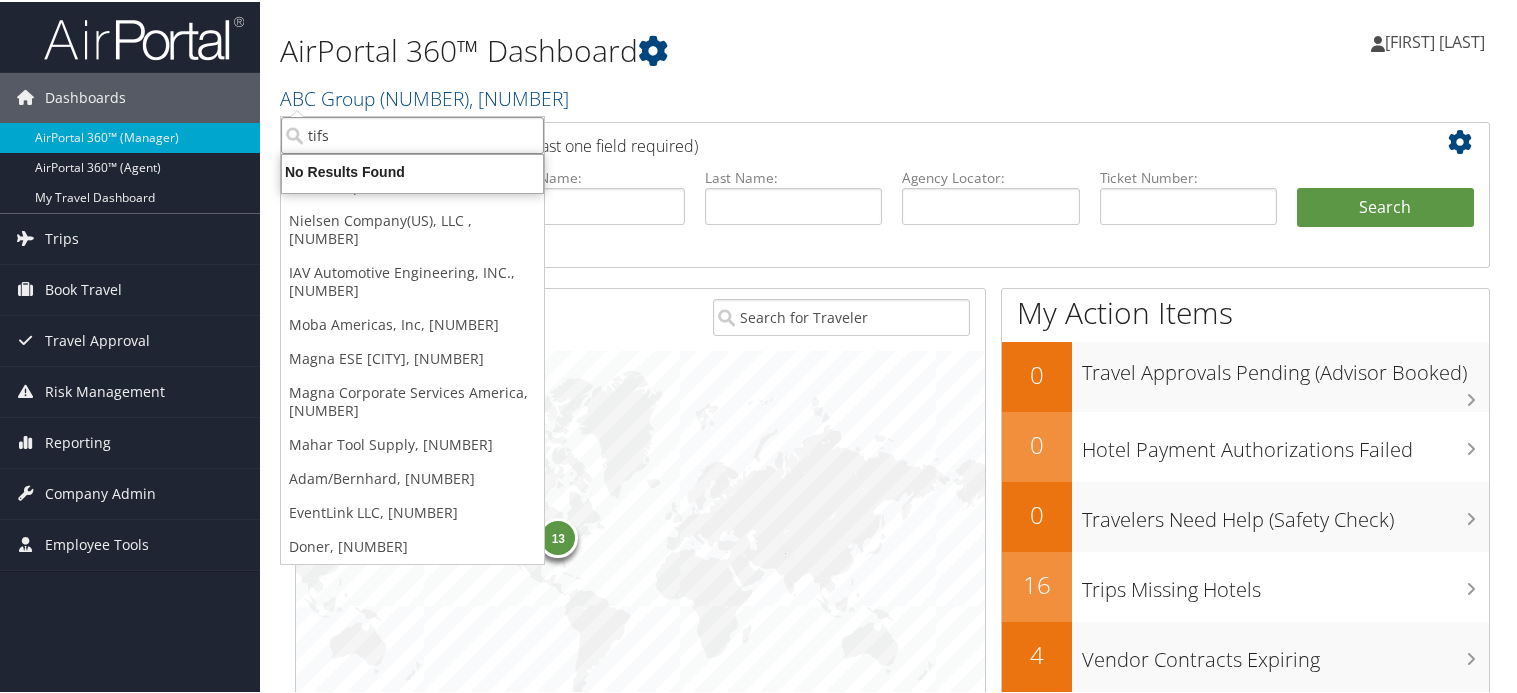 type on "tifs" 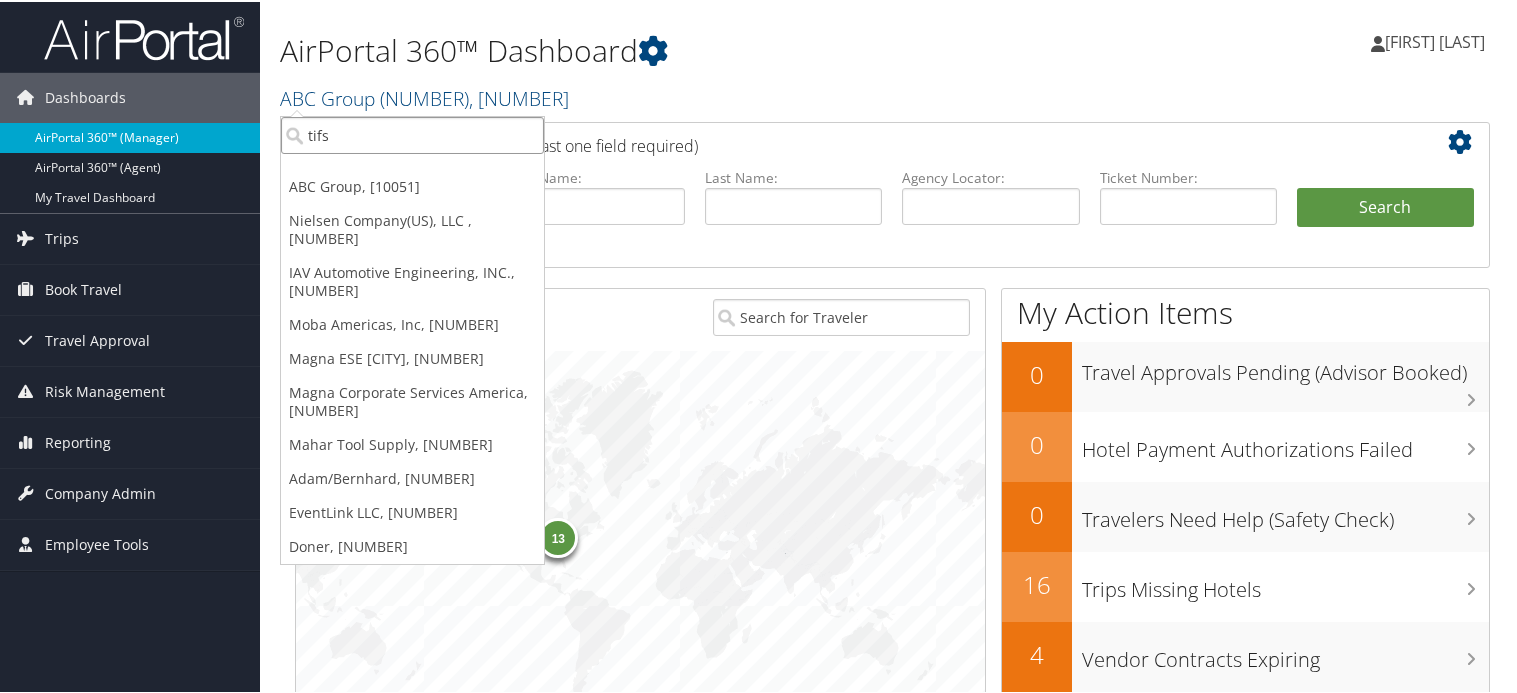 drag, startPoint x: 344, startPoint y: 124, endPoint x: 246, endPoint y: 126, distance: 98.02041 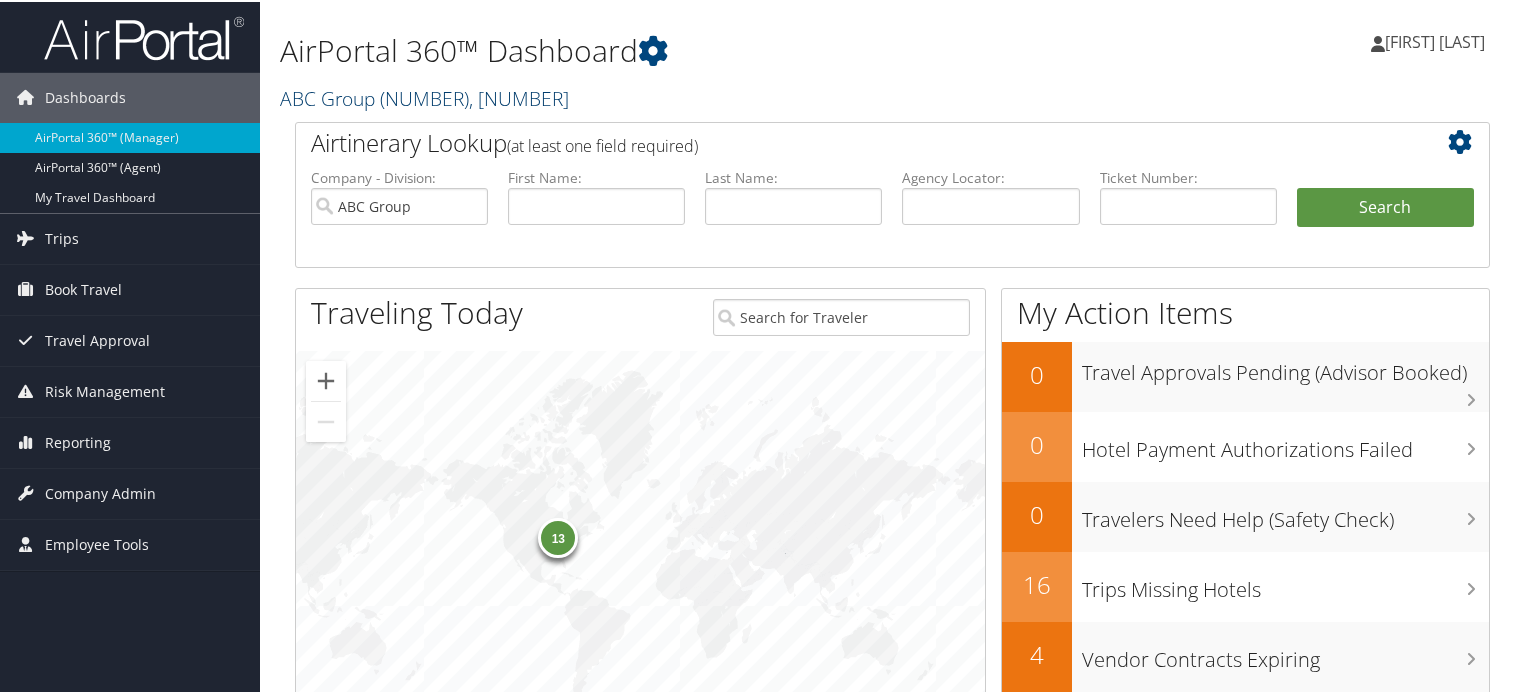 click on "ABC Group   ( 1012 )  , [ 10051 ]" at bounding box center (424, 96) 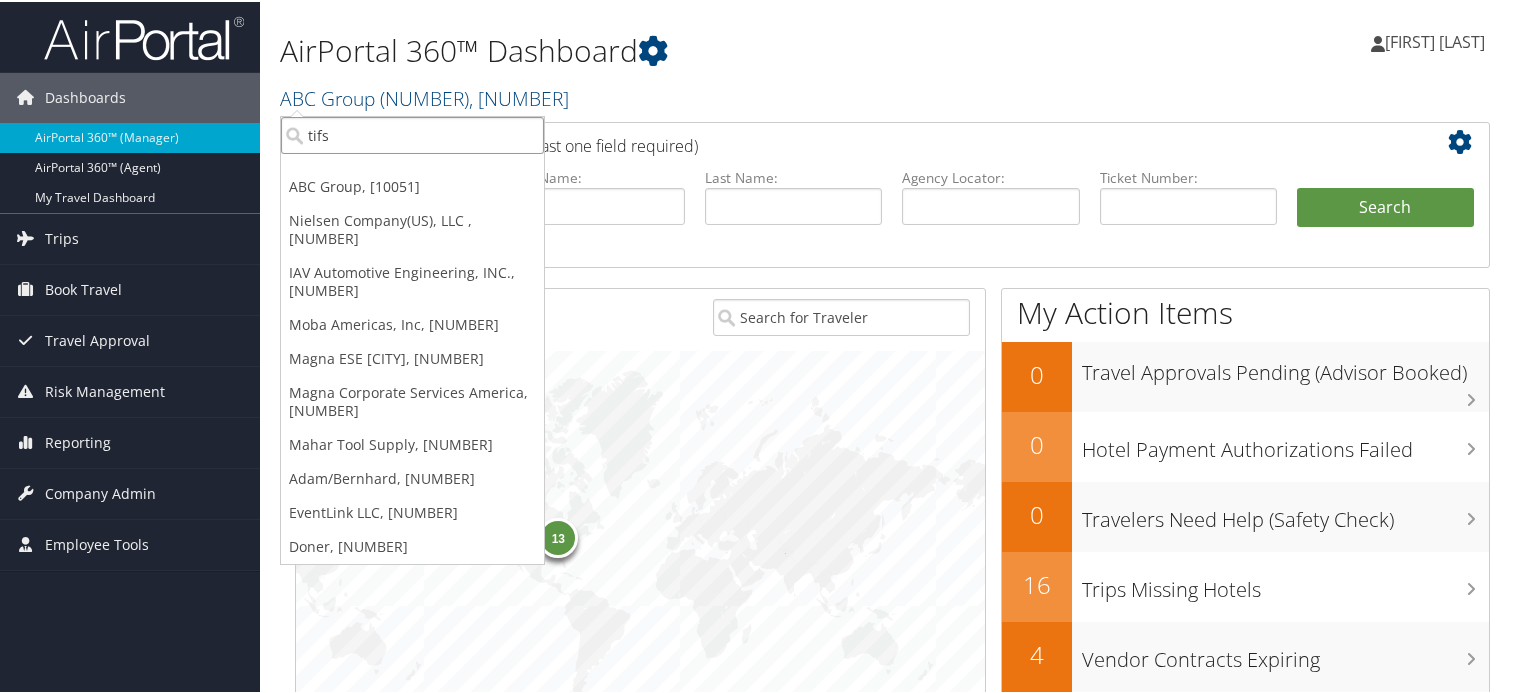 click on "tifs" at bounding box center (412, 133) 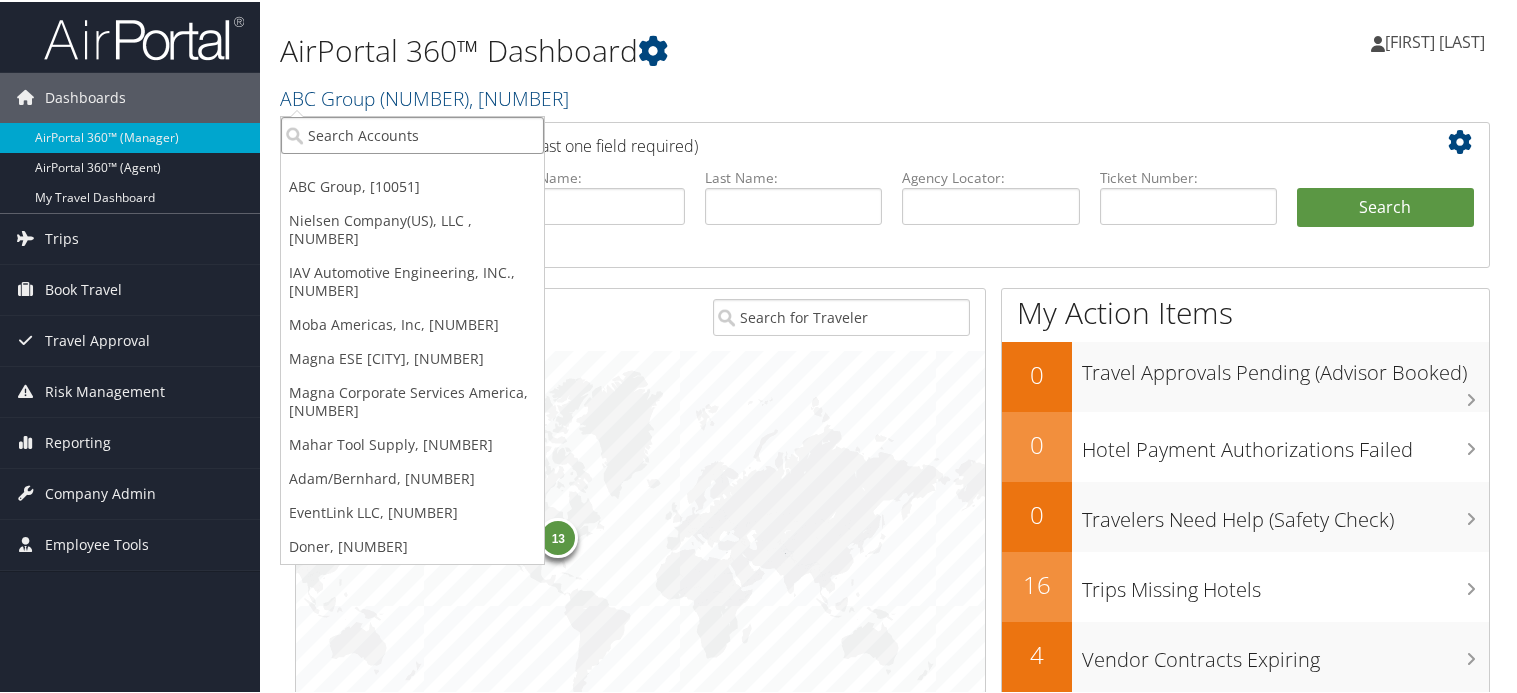 drag, startPoint x: 319, startPoint y: 137, endPoint x: 306, endPoint y: 137, distance: 13 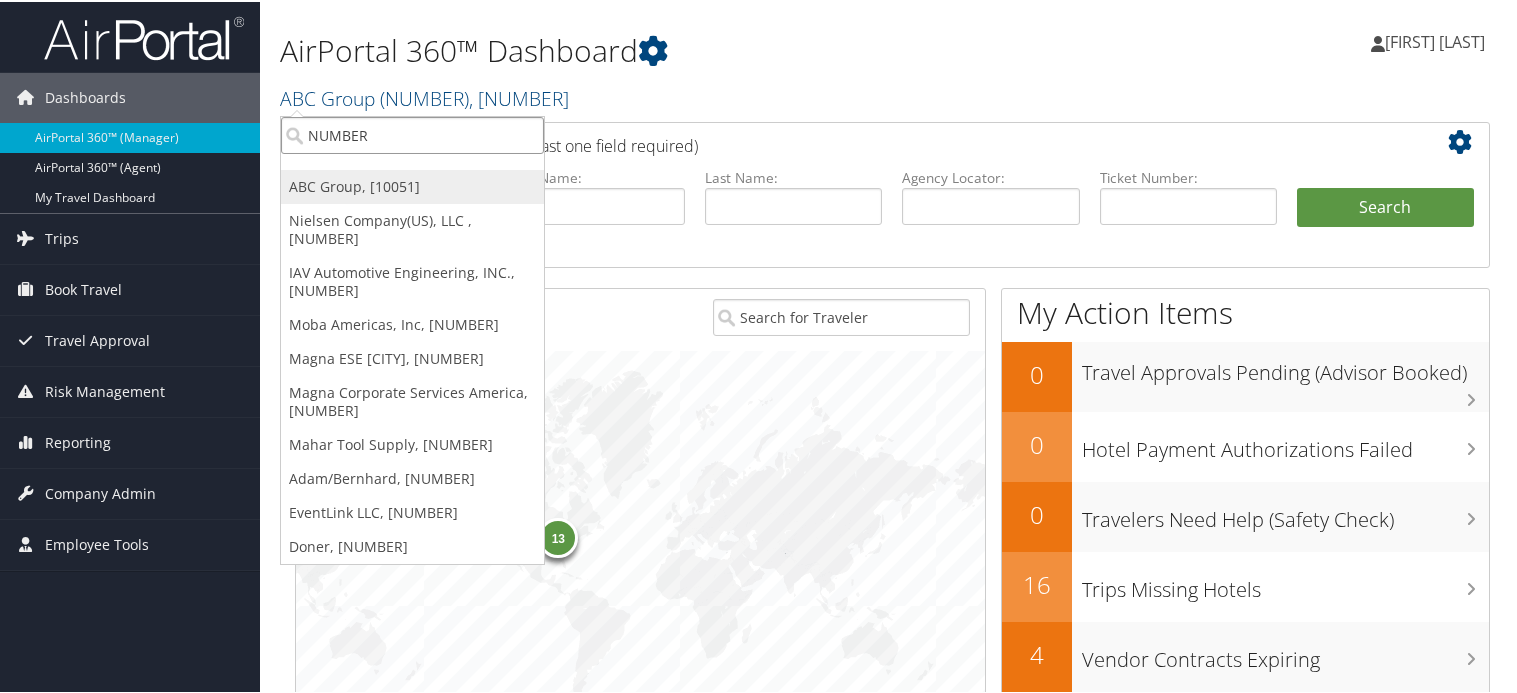 type on "2590" 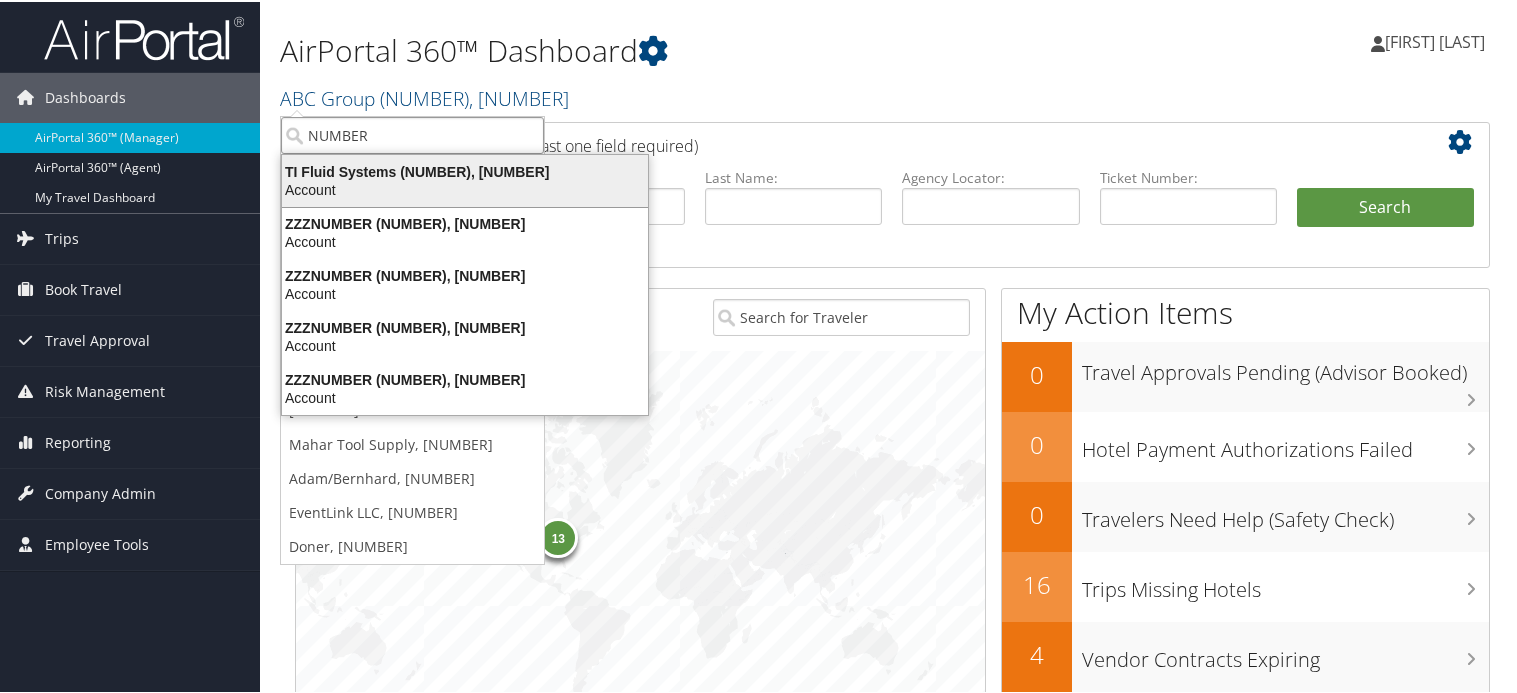 click on "TI Fluid Systems (2590), [4466]" at bounding box center [465, 170] 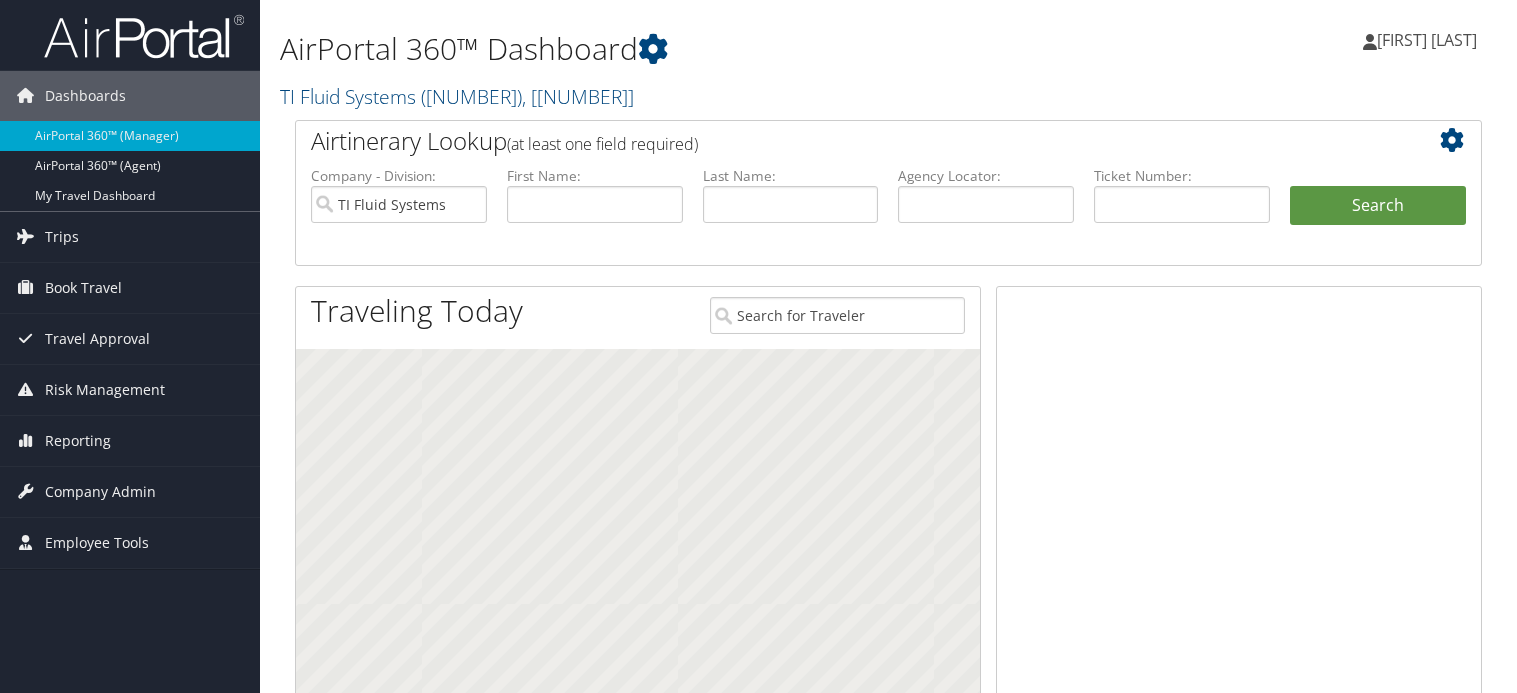 scroll, scrollTop: 0, scrollLeft: 0, axis: both 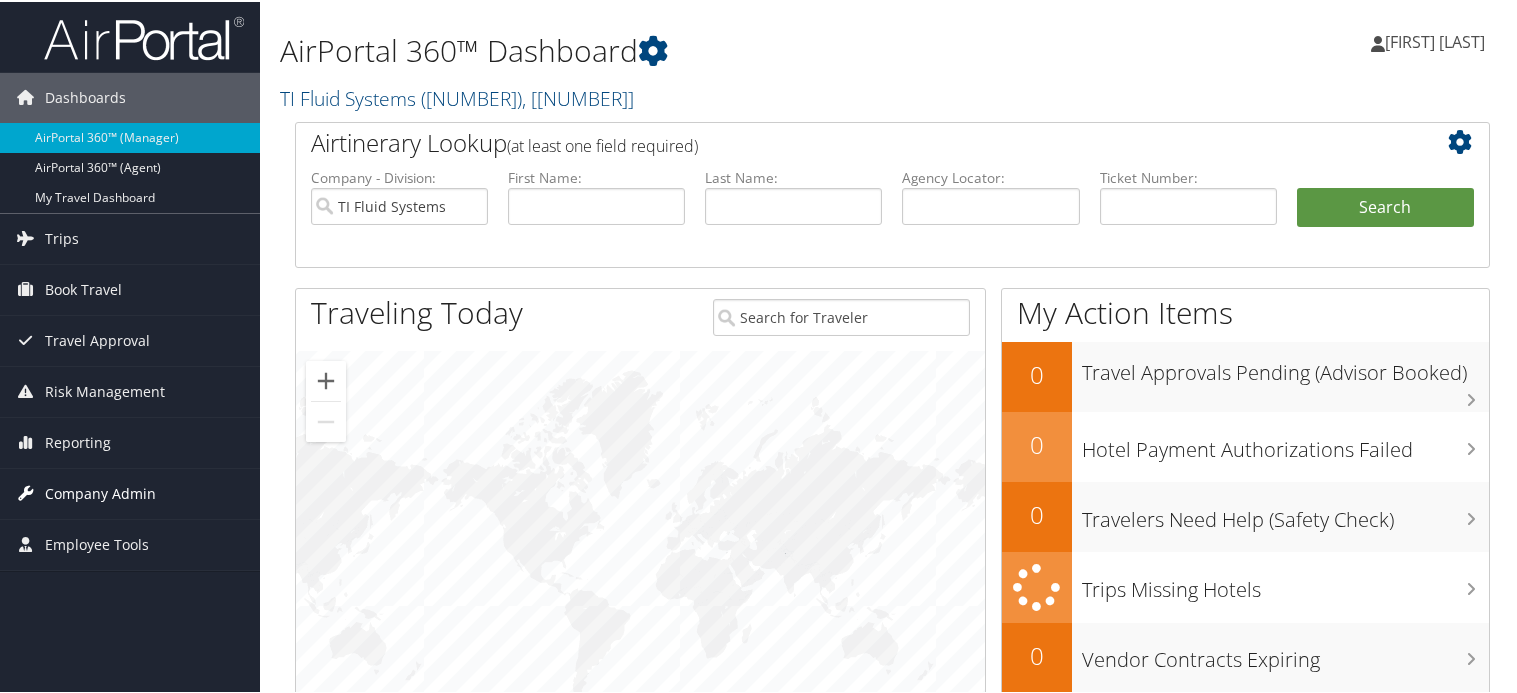 click on "Company Admin" at bounding box center [100, 492] 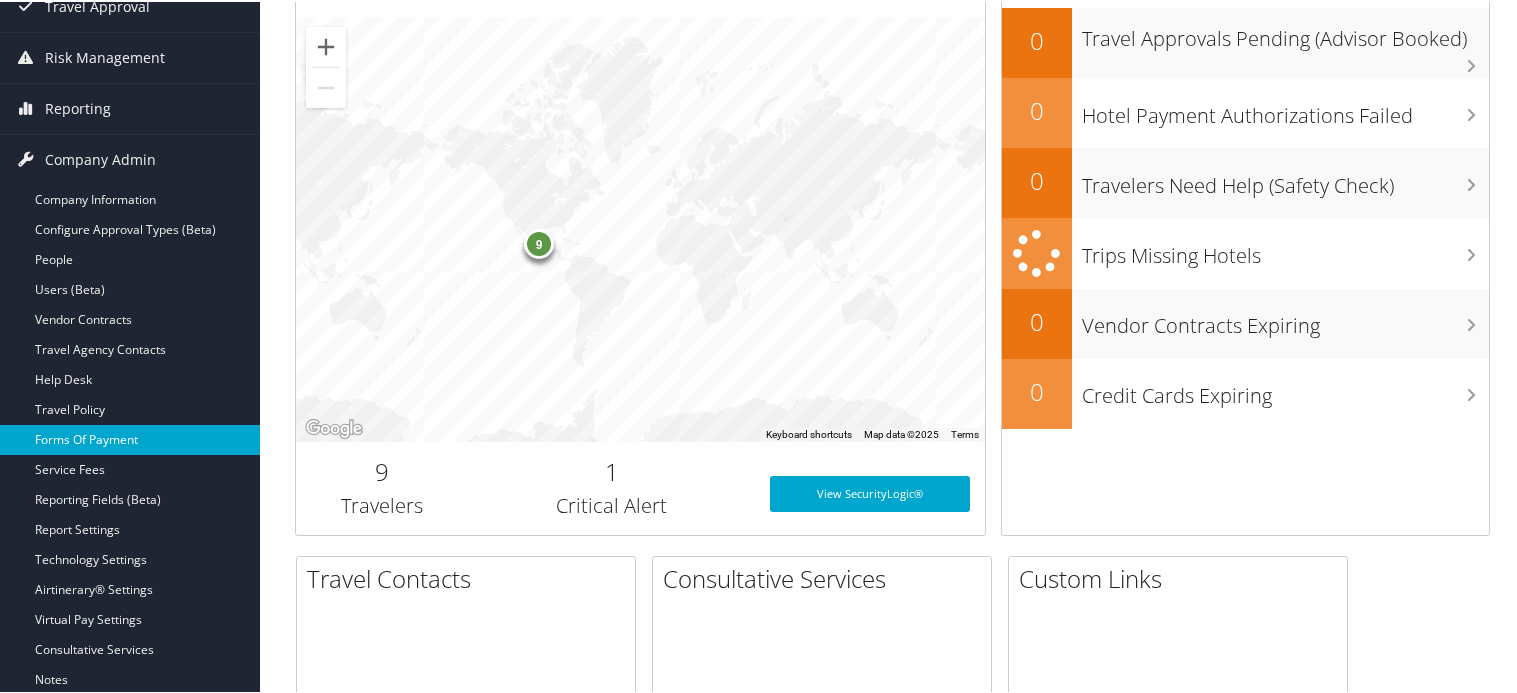 scroll, scrollTop: 400, scrollLeft: 0, axis: vertical 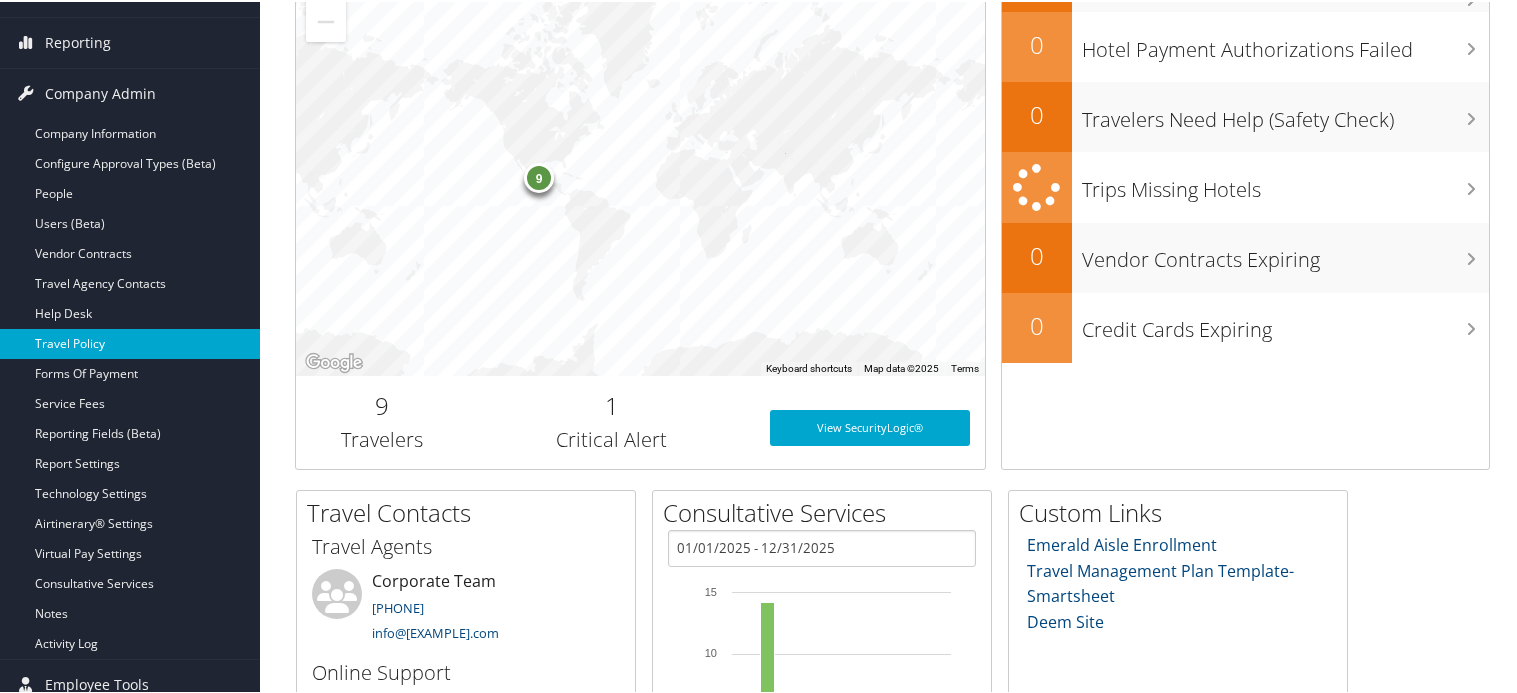 click on "Travel Policy" at bounding box center (130, 342) 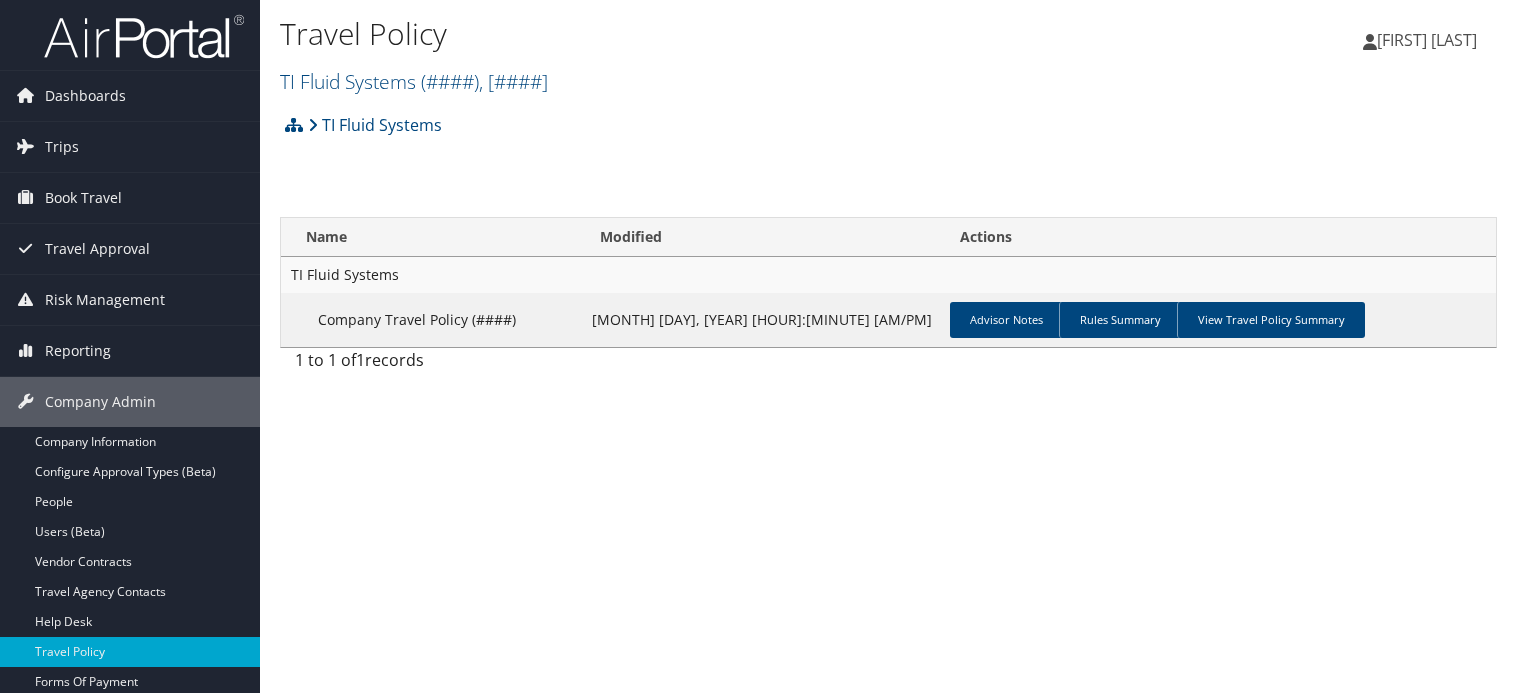 scroll, scrollTop: 0, scrollLeft: 0, axis: both 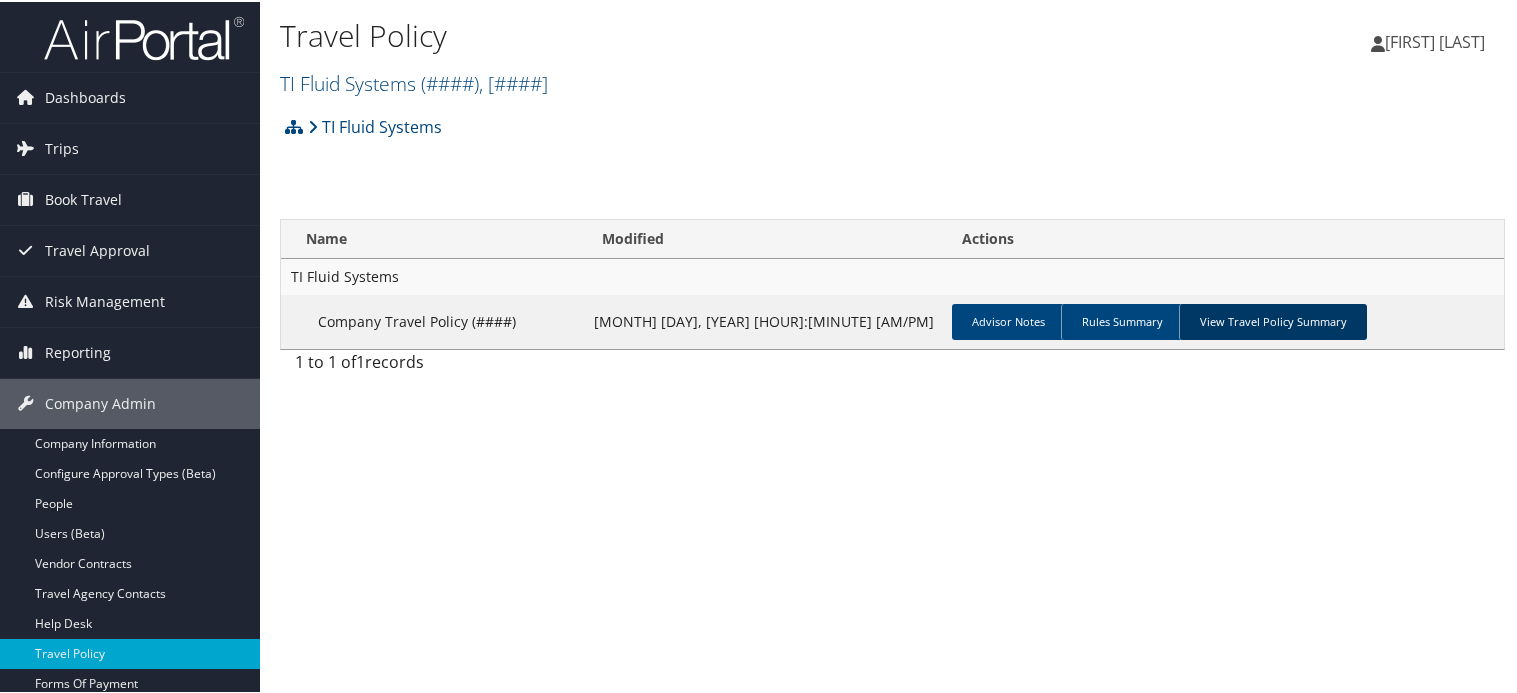 click on "View Travel Policy Summary" at bounding box center (1273, 320) 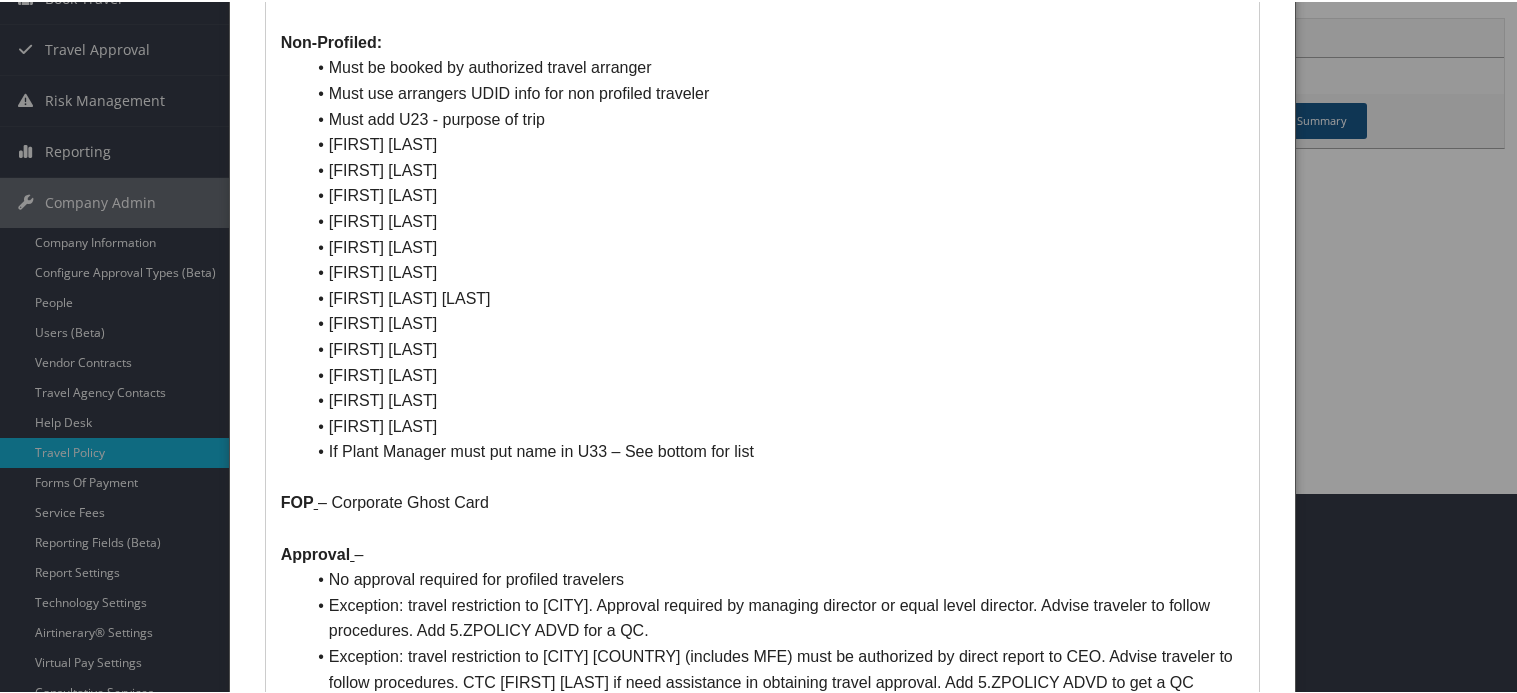 scroll, scrollTop: 200, scrollLeft: 0, axis: vertical 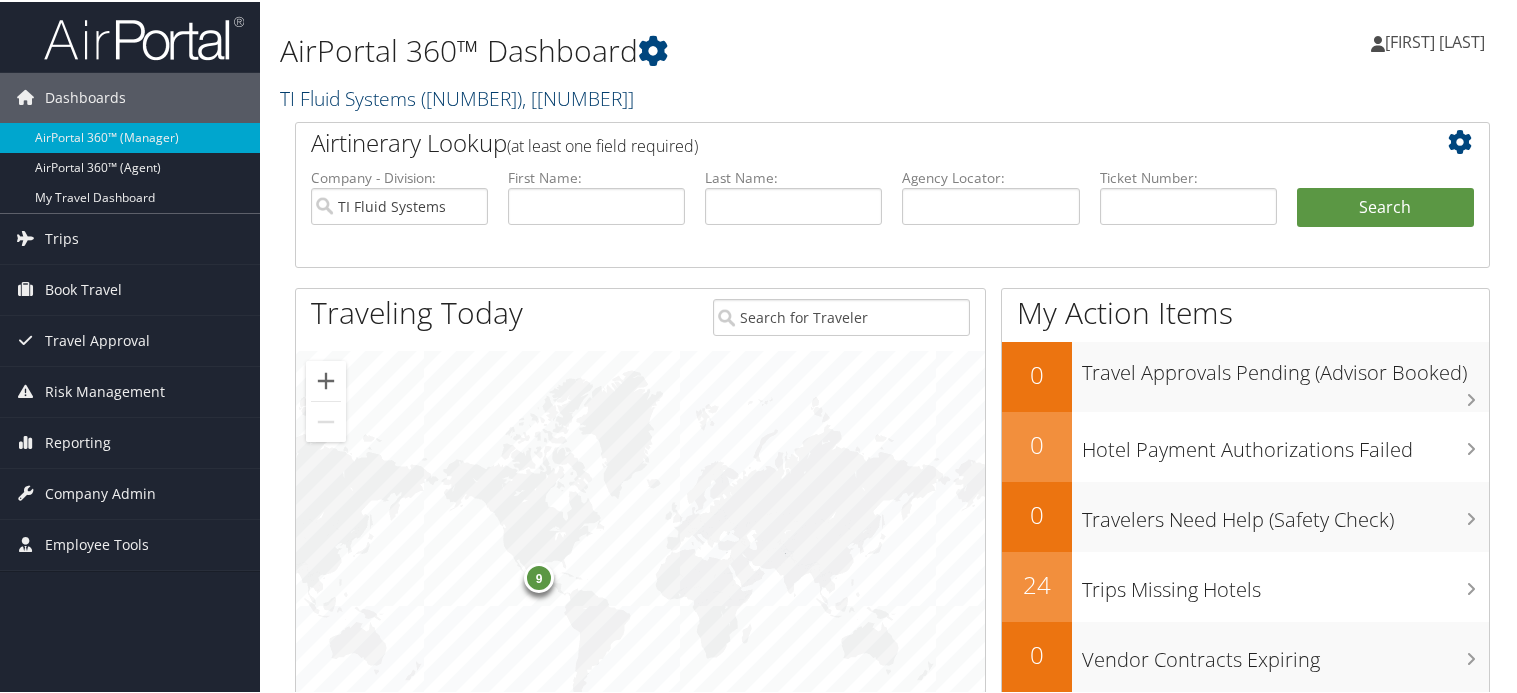 click on "TI Fluid Systems   ( 2590 )  , [ 4466 ]" at bounding box center (457, 96) 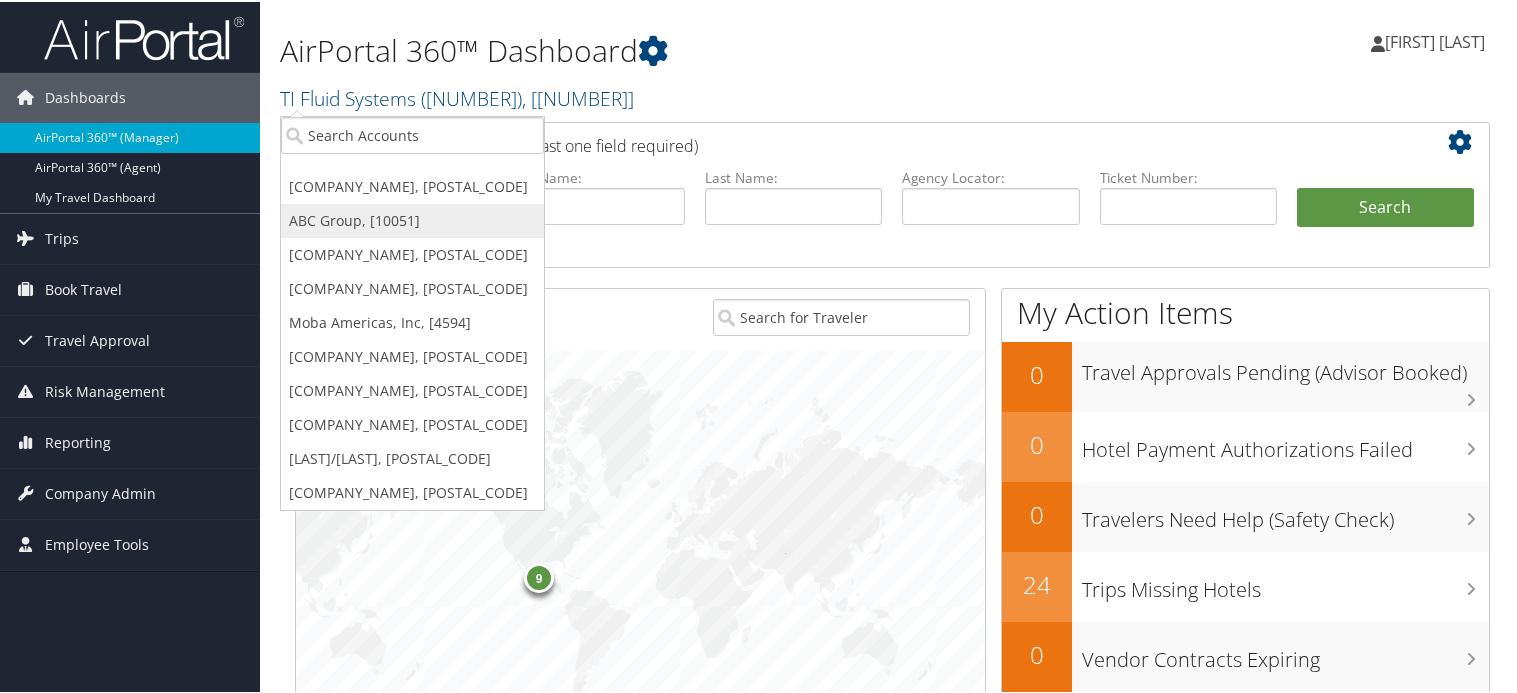 click on "ABC Group, [10051]" at bounding box center [412, 219] 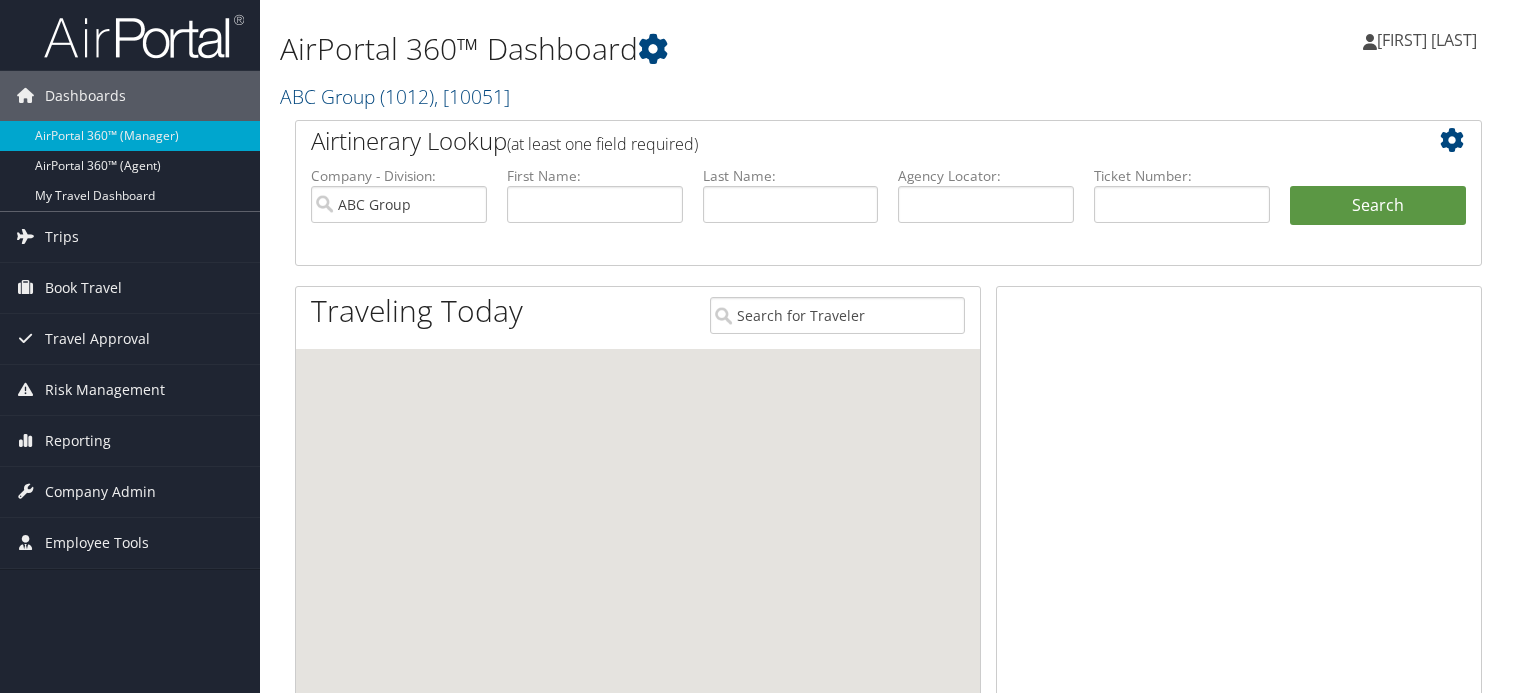 scroll, scrollTop: 0, scrollLeft: 0, axis: both 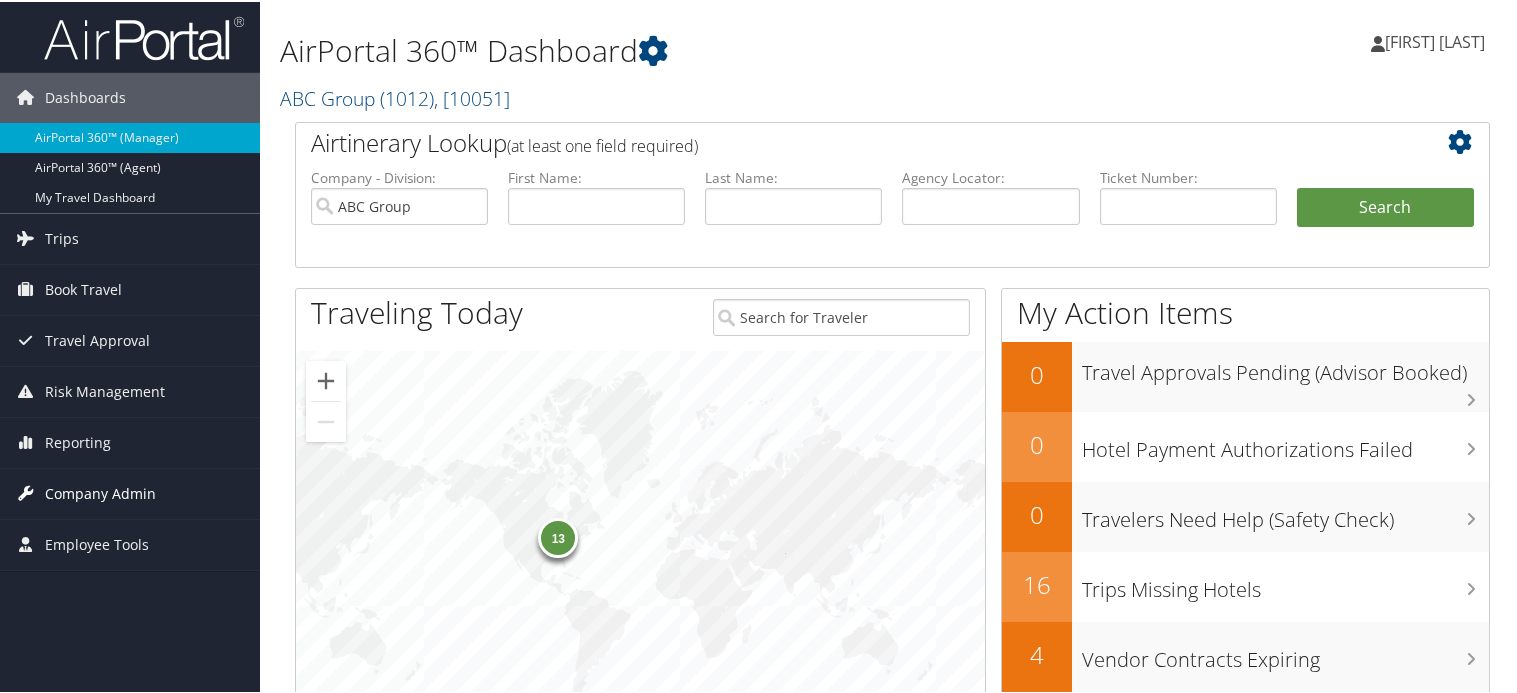 click on "Company Admin" at bounding box center [100, 492] 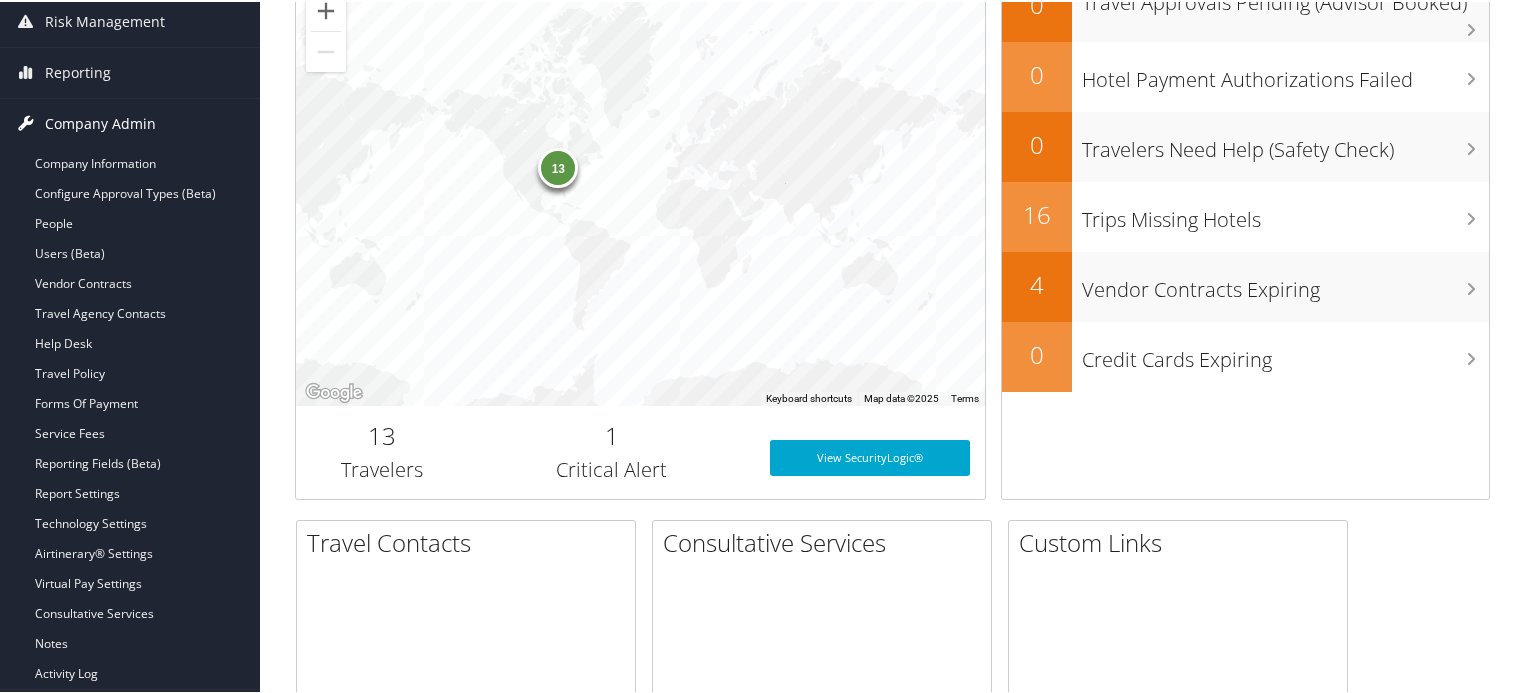 scroll, scrollTop: 400, scrollLeft: 0, axis: vertical 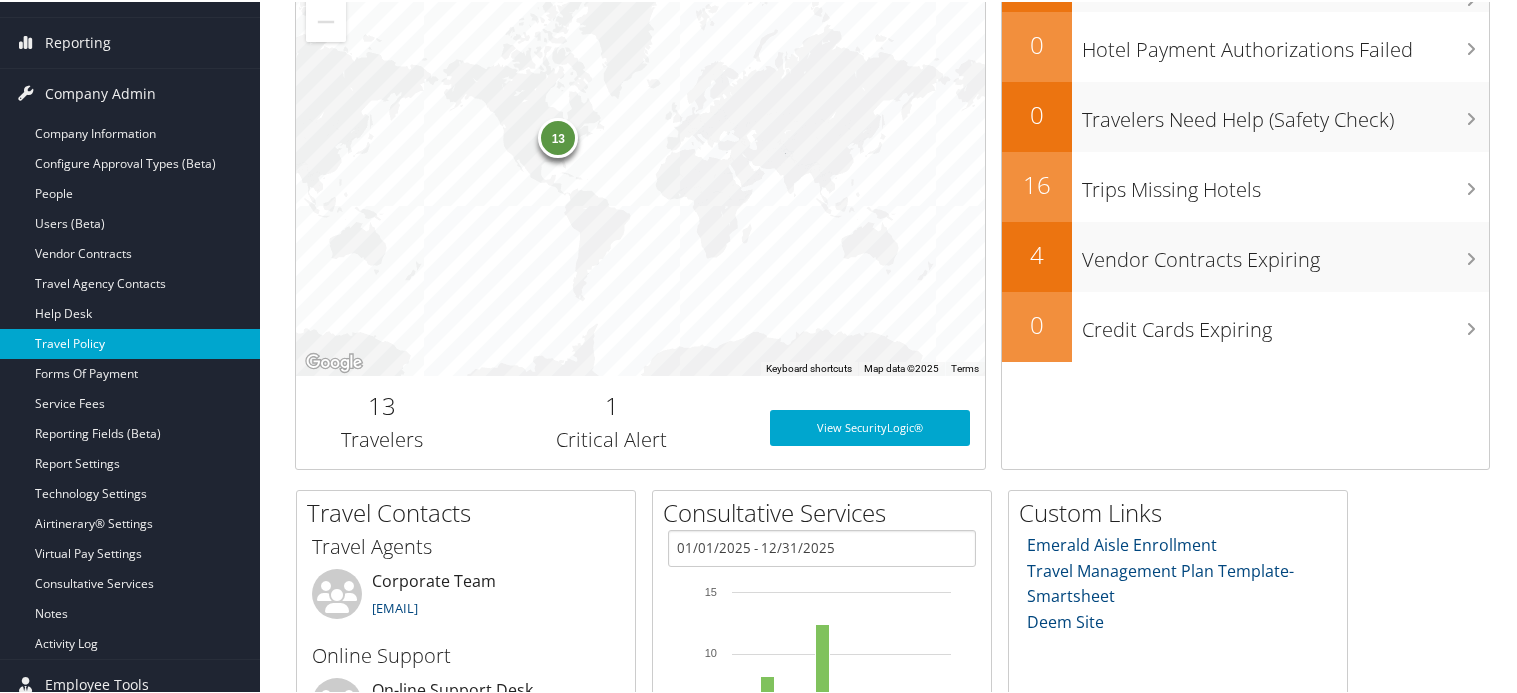click on "Travel Policy" at bounding box center (130, 342) 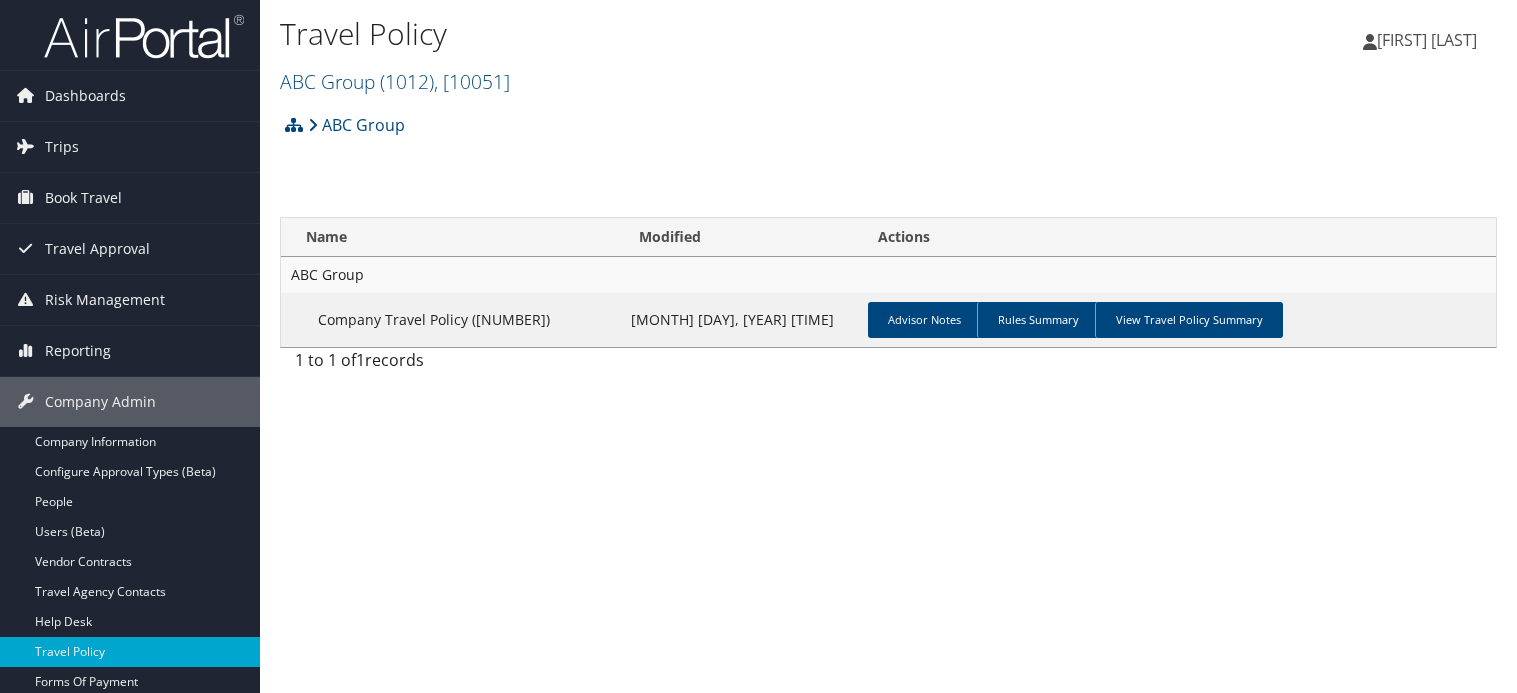 scroll, scrollTop: 0, scrollLeft: 0, axis: both 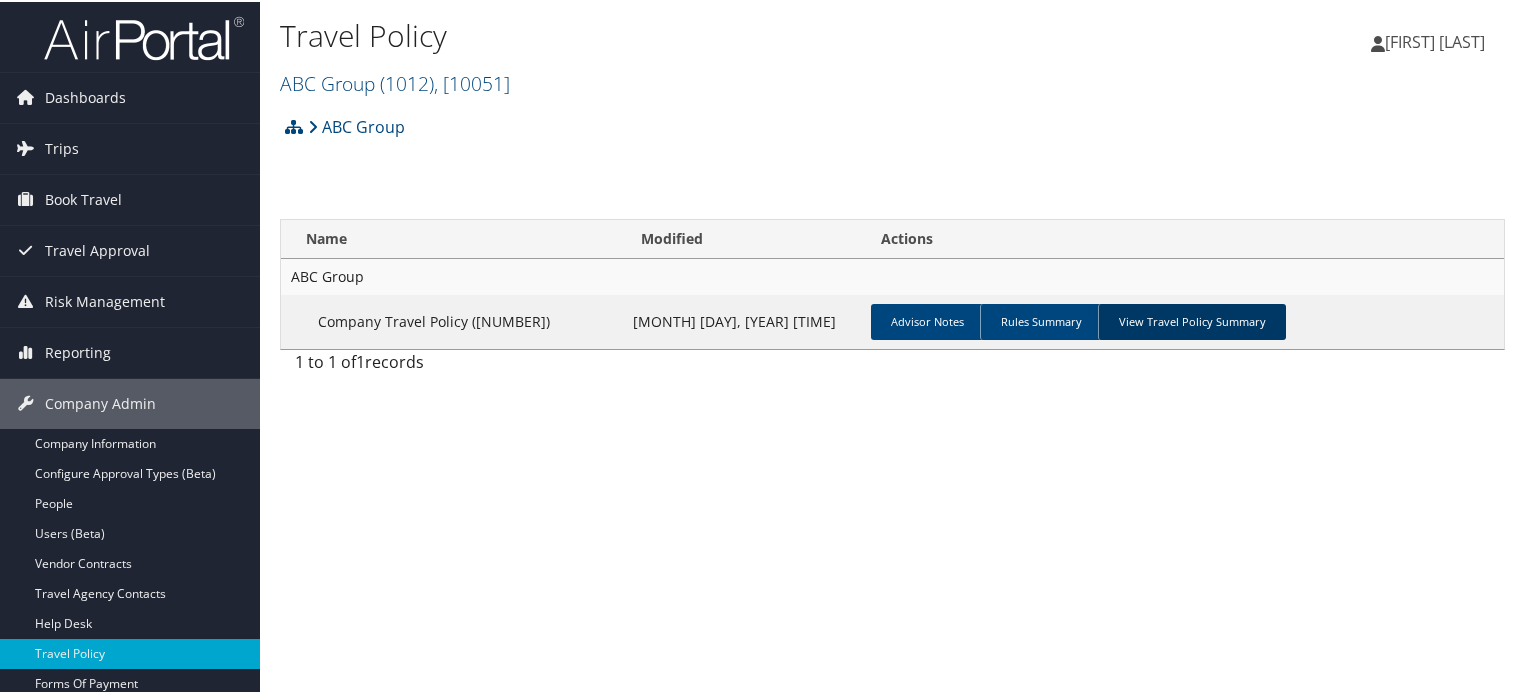 click on "View Travel Policy Summary" at bounding box center [1192, 320] 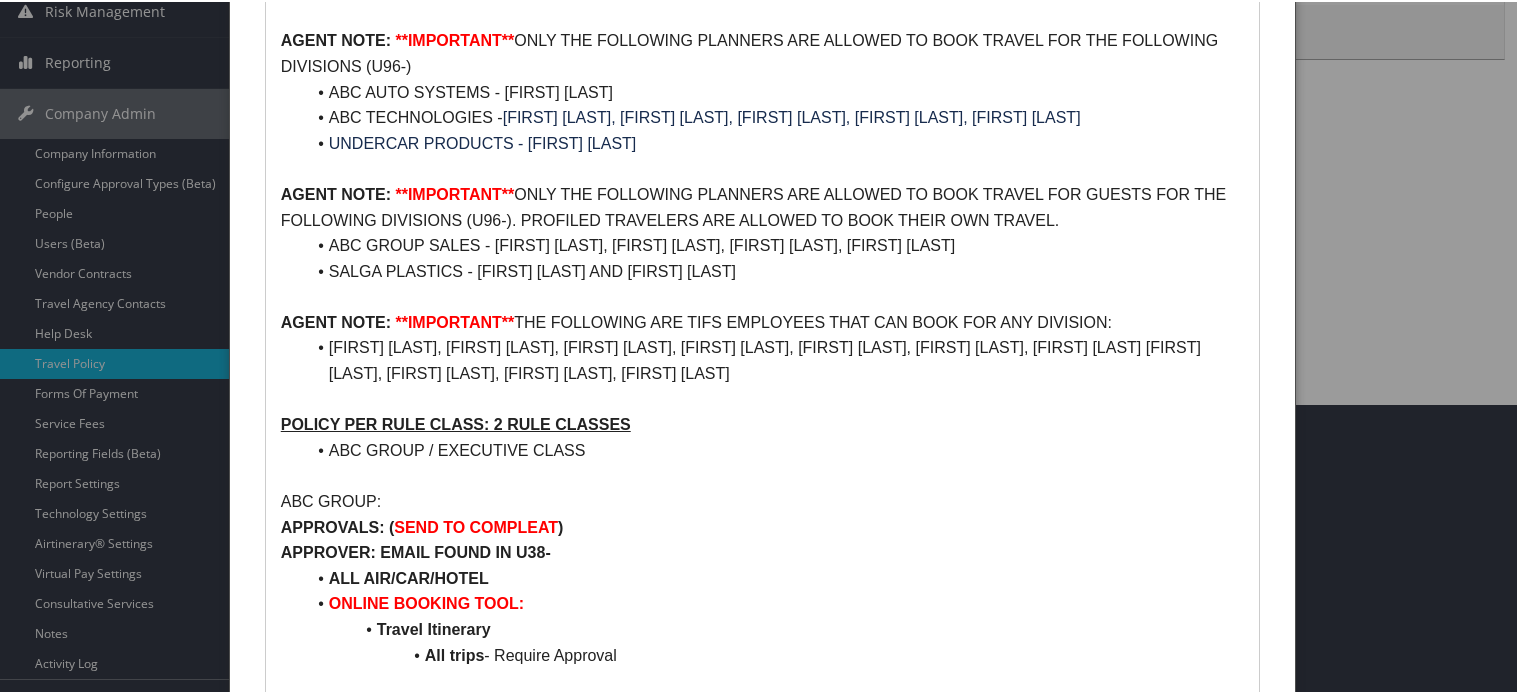 scroll, scrollTop: 0, scrollLeft: 0, axis: both 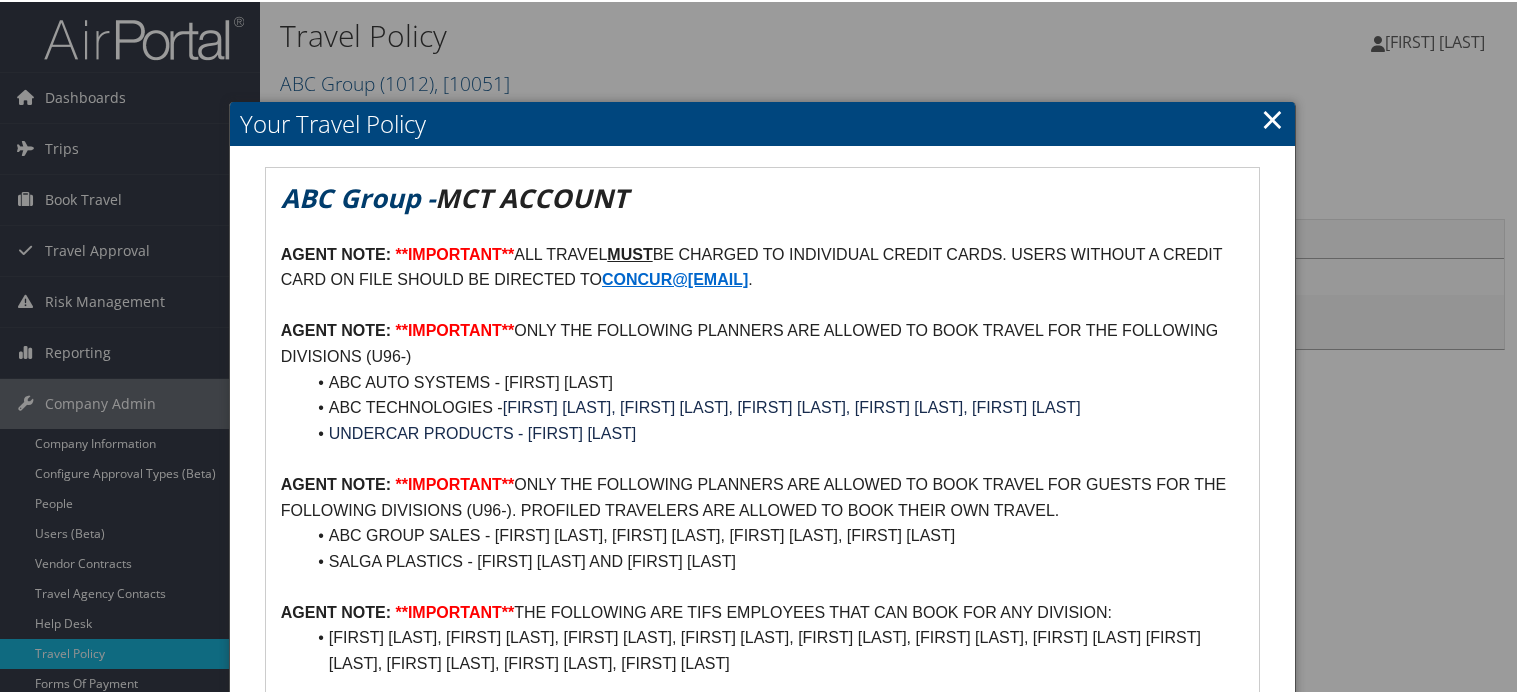 click on "×" at bounding box center (1272, 117) 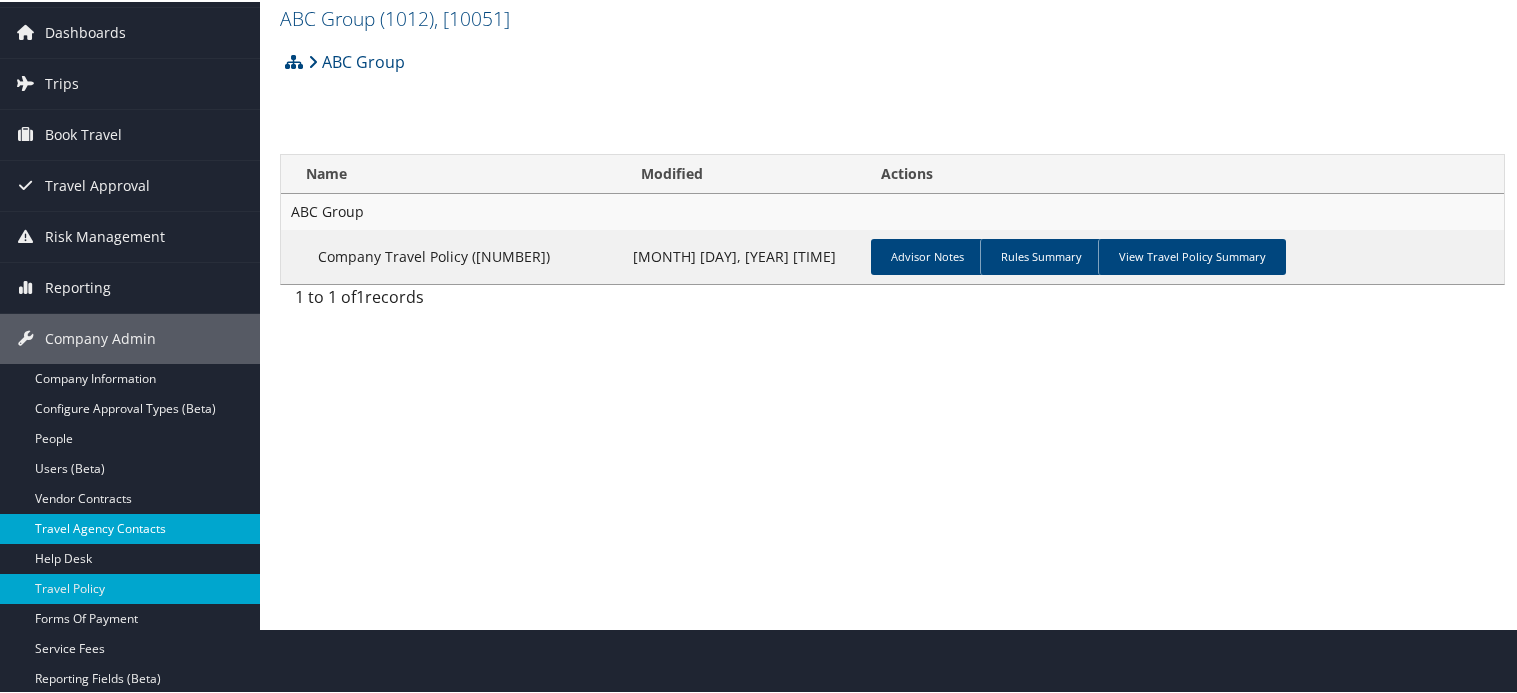 scroll, scrollTop: 100, scrollLeft: 0, axis: vertical 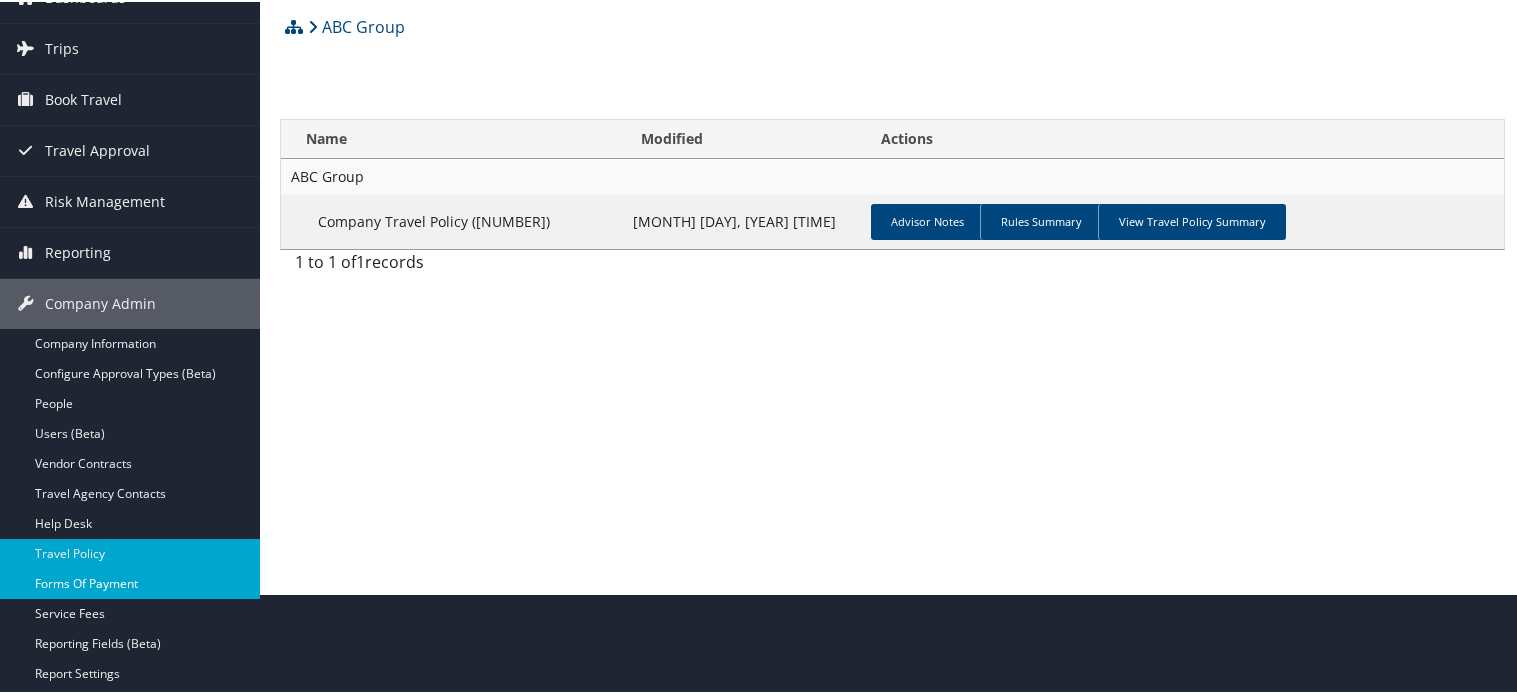 click on "Forms Of Payment" at bounding box center [130, 582] 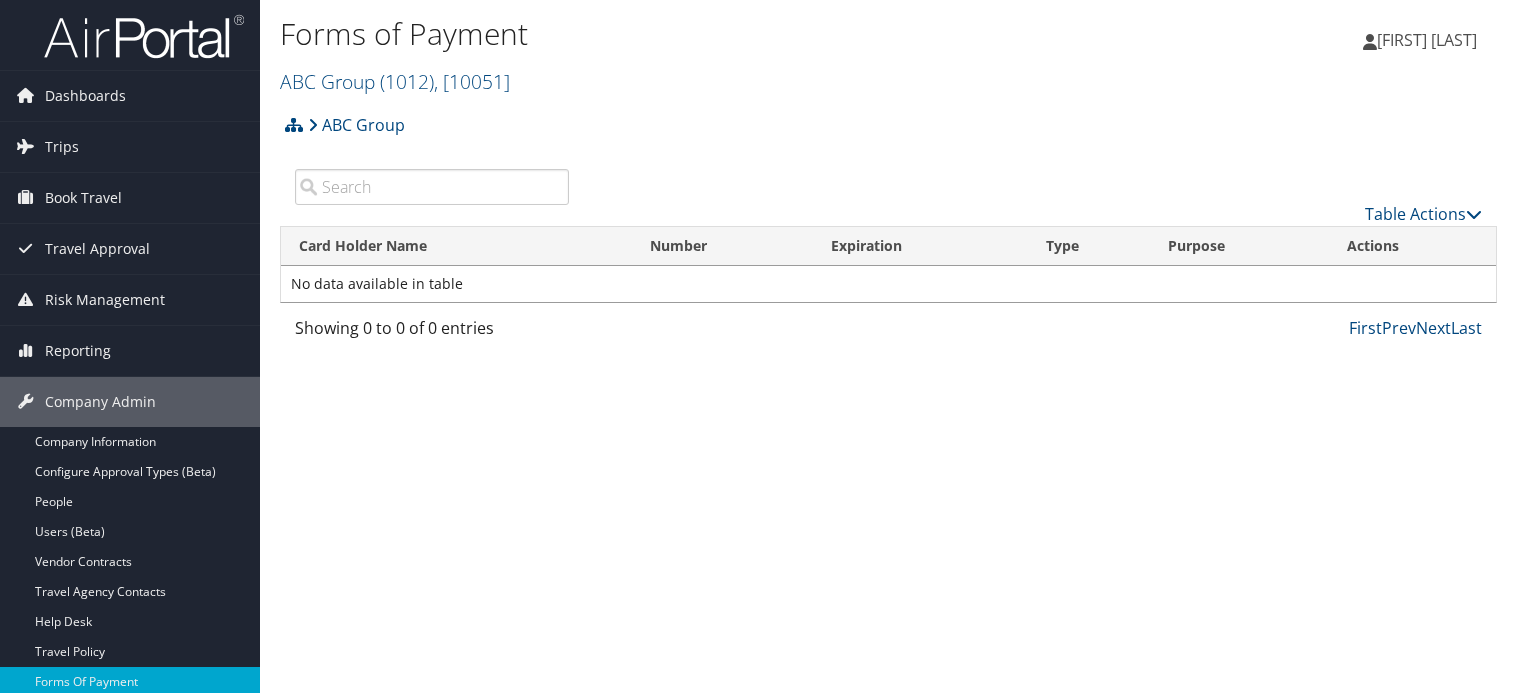 scroll, scrollTop: 0, scrollLeft: 0, axis: both 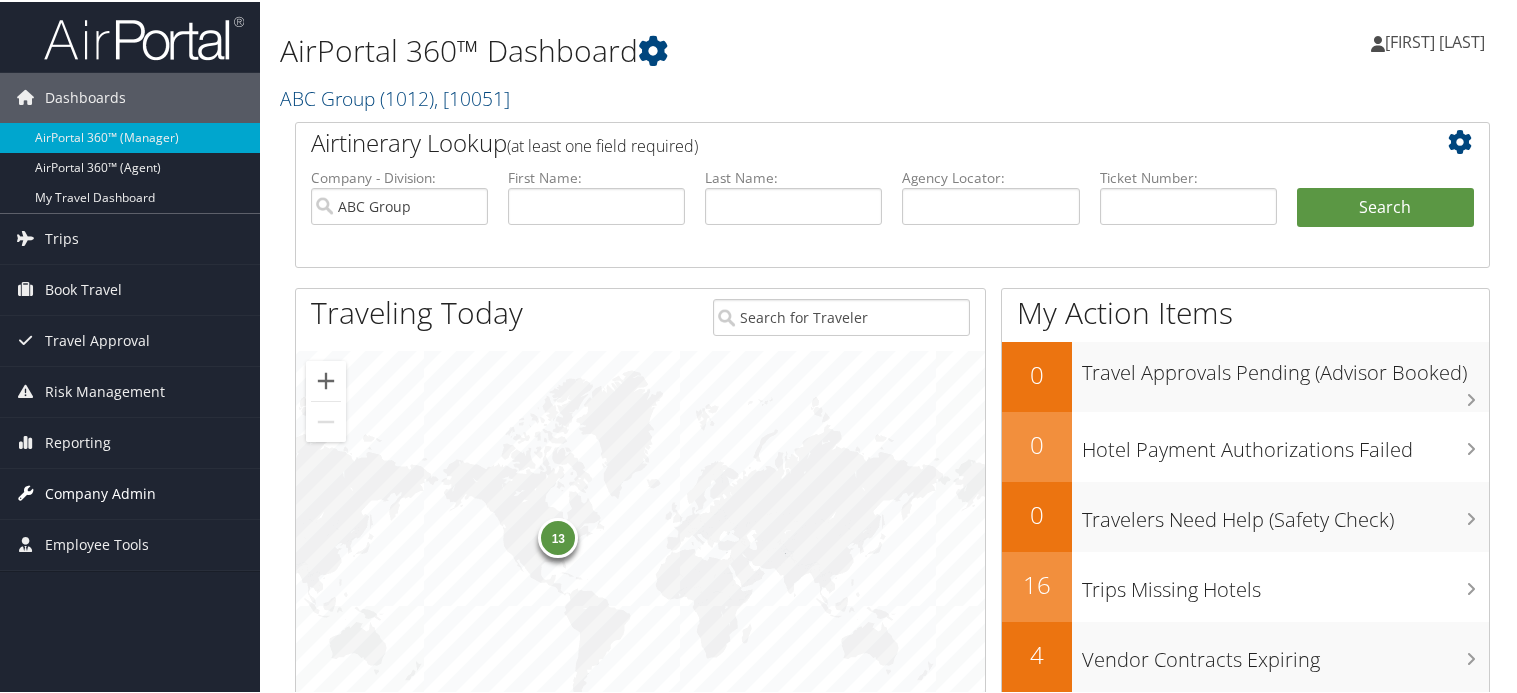 click on "Company Admin" at bounding box center (100, 492) 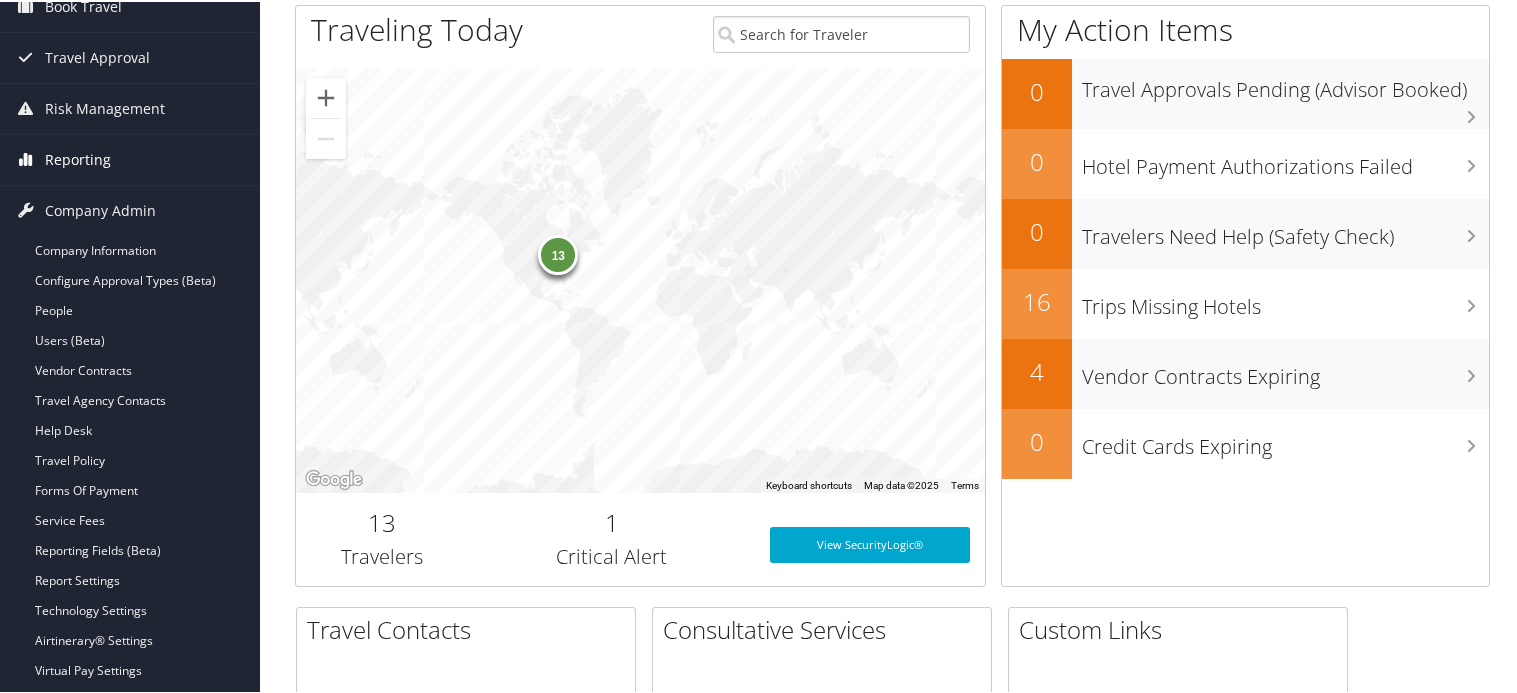 scroll, scrollTop: 300, scrollLeft: 0, axis: vertical 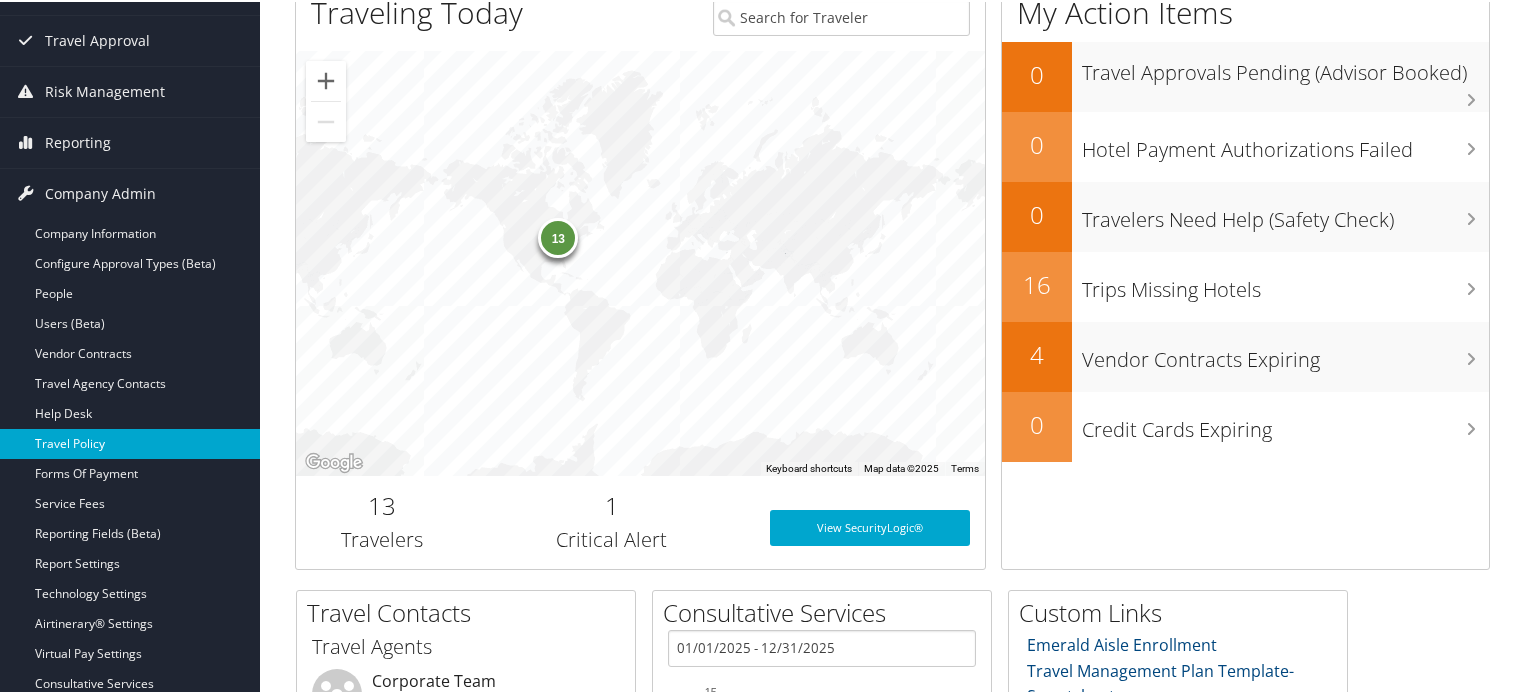 click on "Travel Policy" at bounding box center (130, 442) 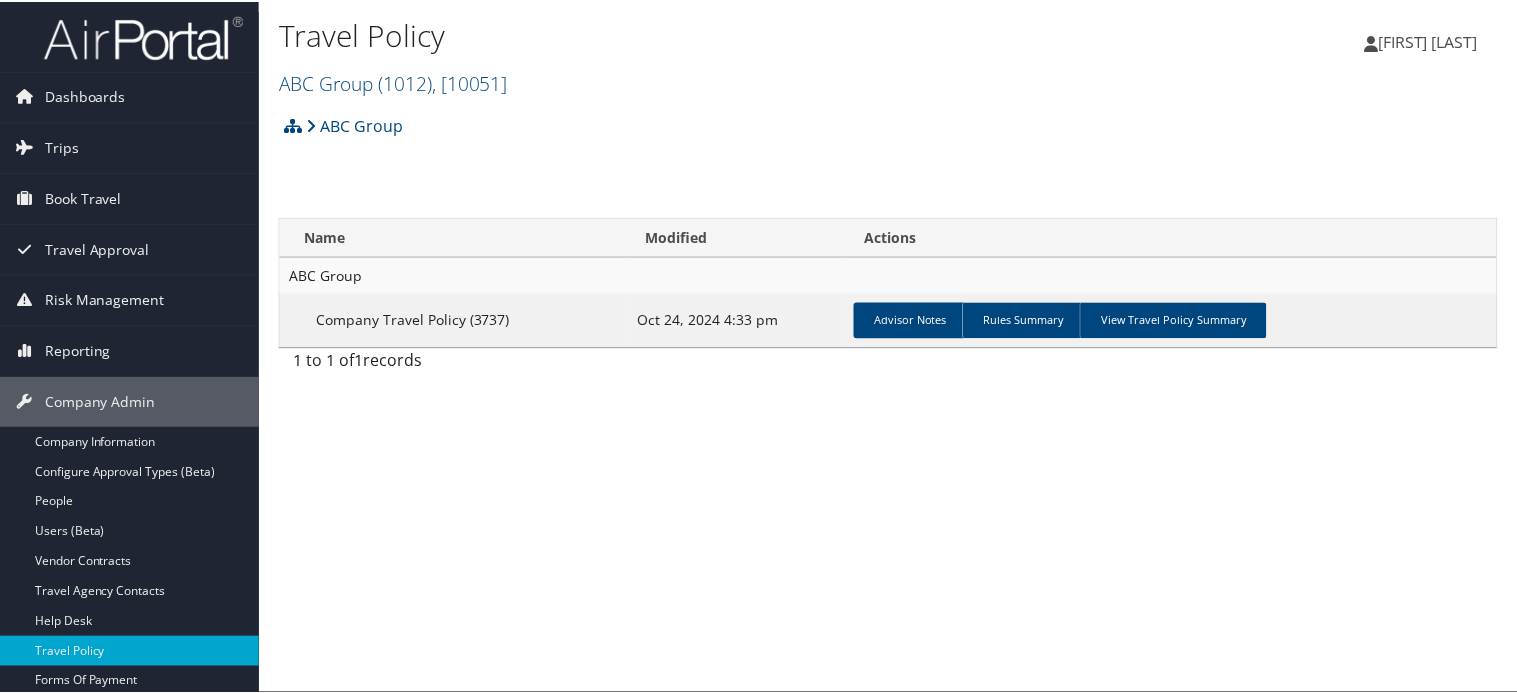 scroll, scrollTop: 0, scrollLeft: 0, axis: both 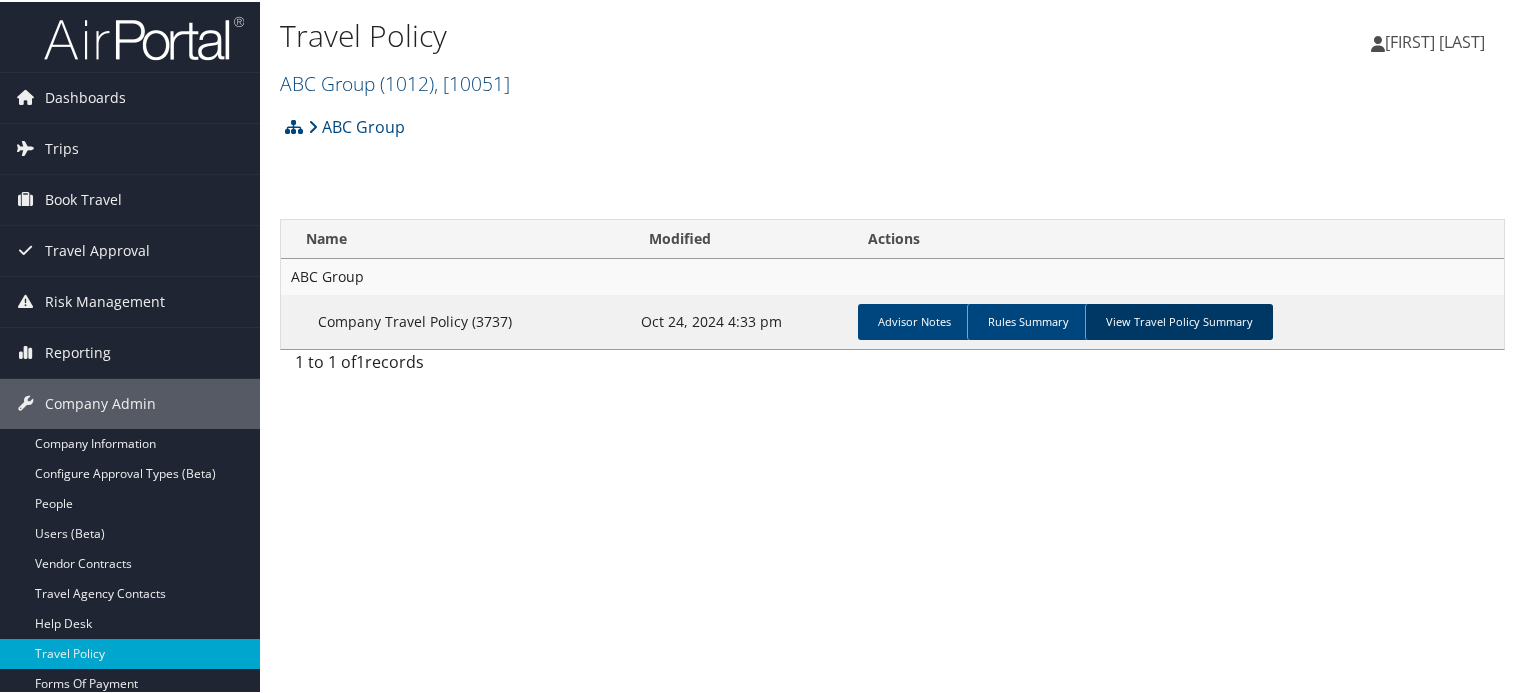 click on "View Travel Policy Summary" at bounding box center (1179, 320) 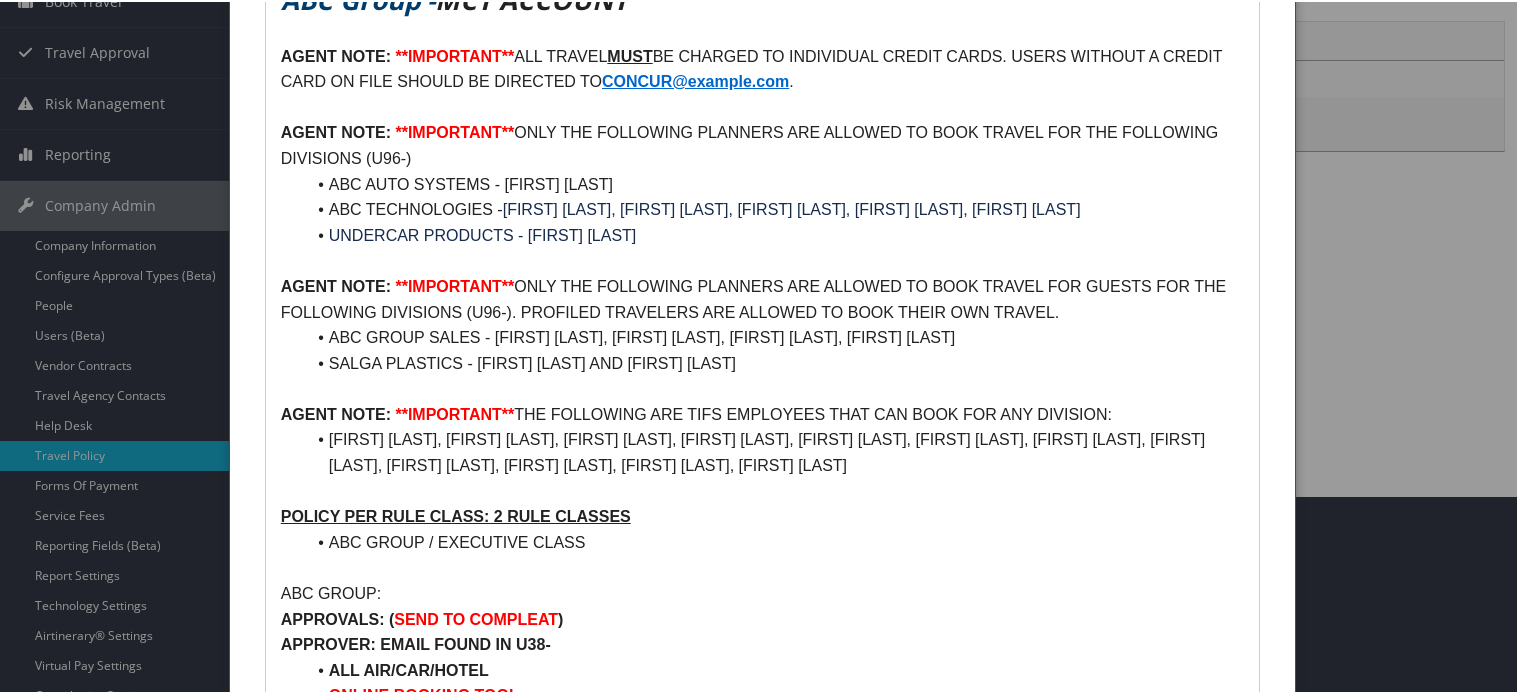 scroll, scrollTop: 200, scrollLeft: 0, axis: vertical 